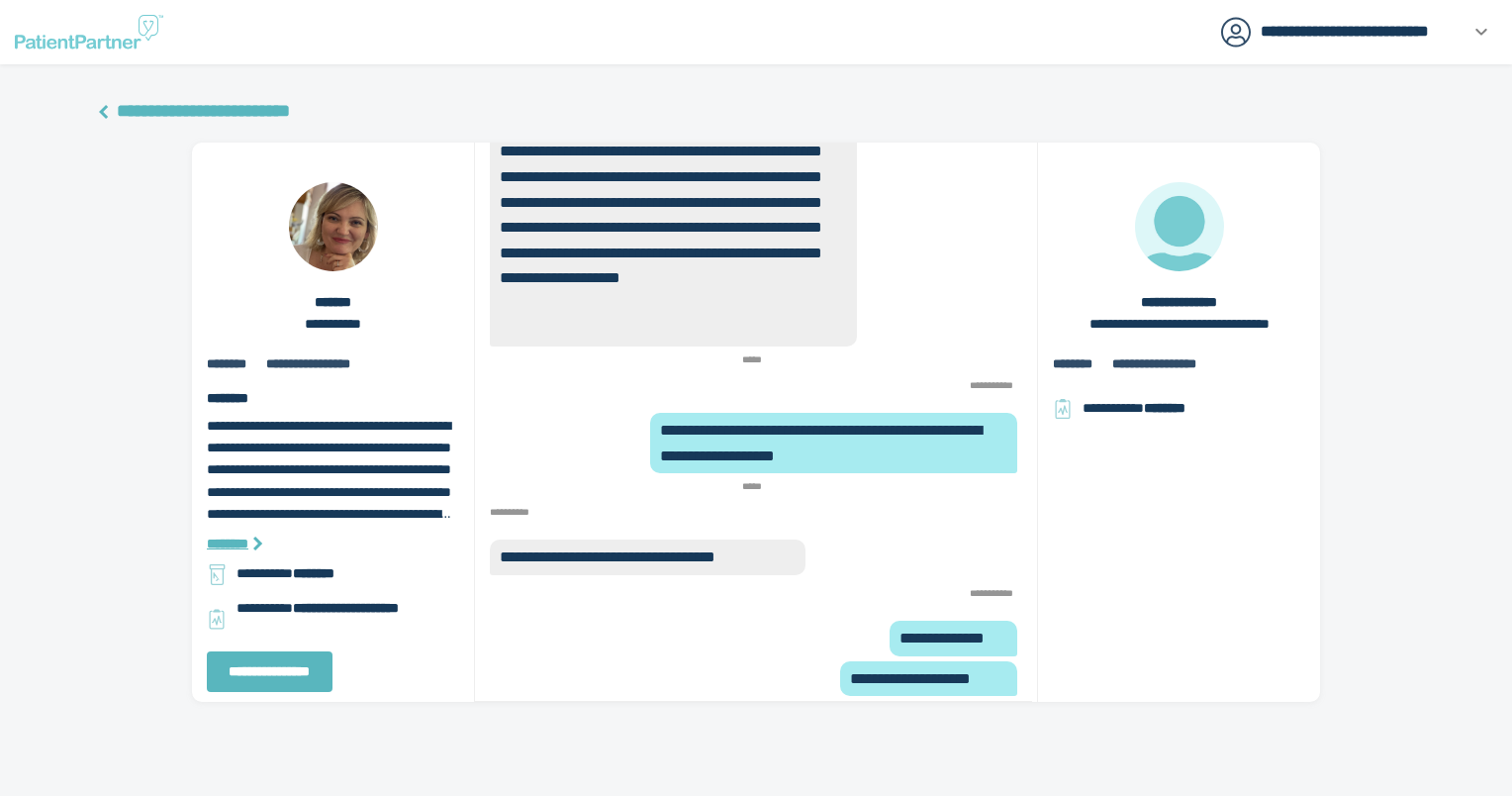scroll, scrollTop: 0, scrollLeft: 0, axis: both 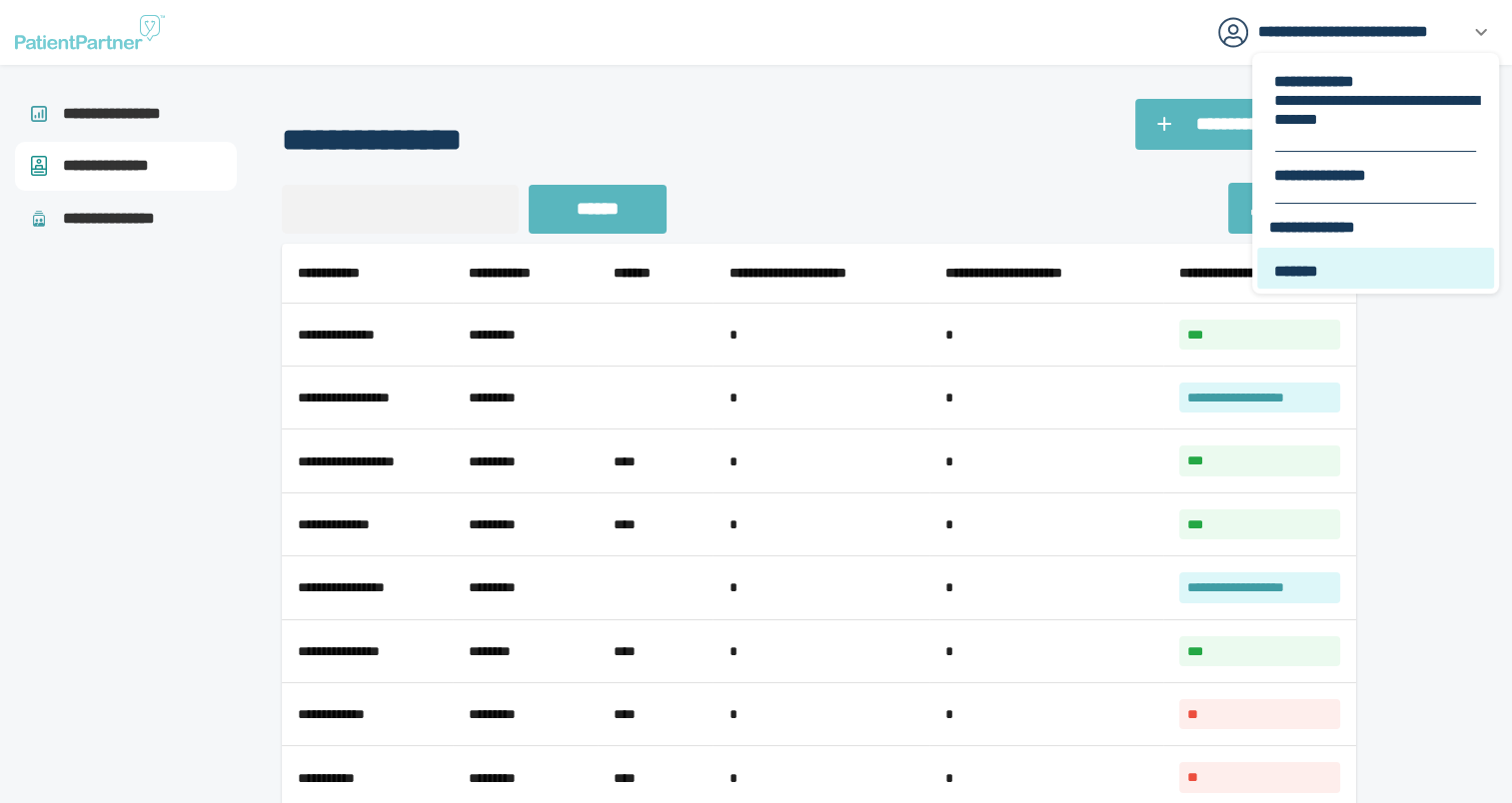 click on "*******" at bounding box center (1377, 271) 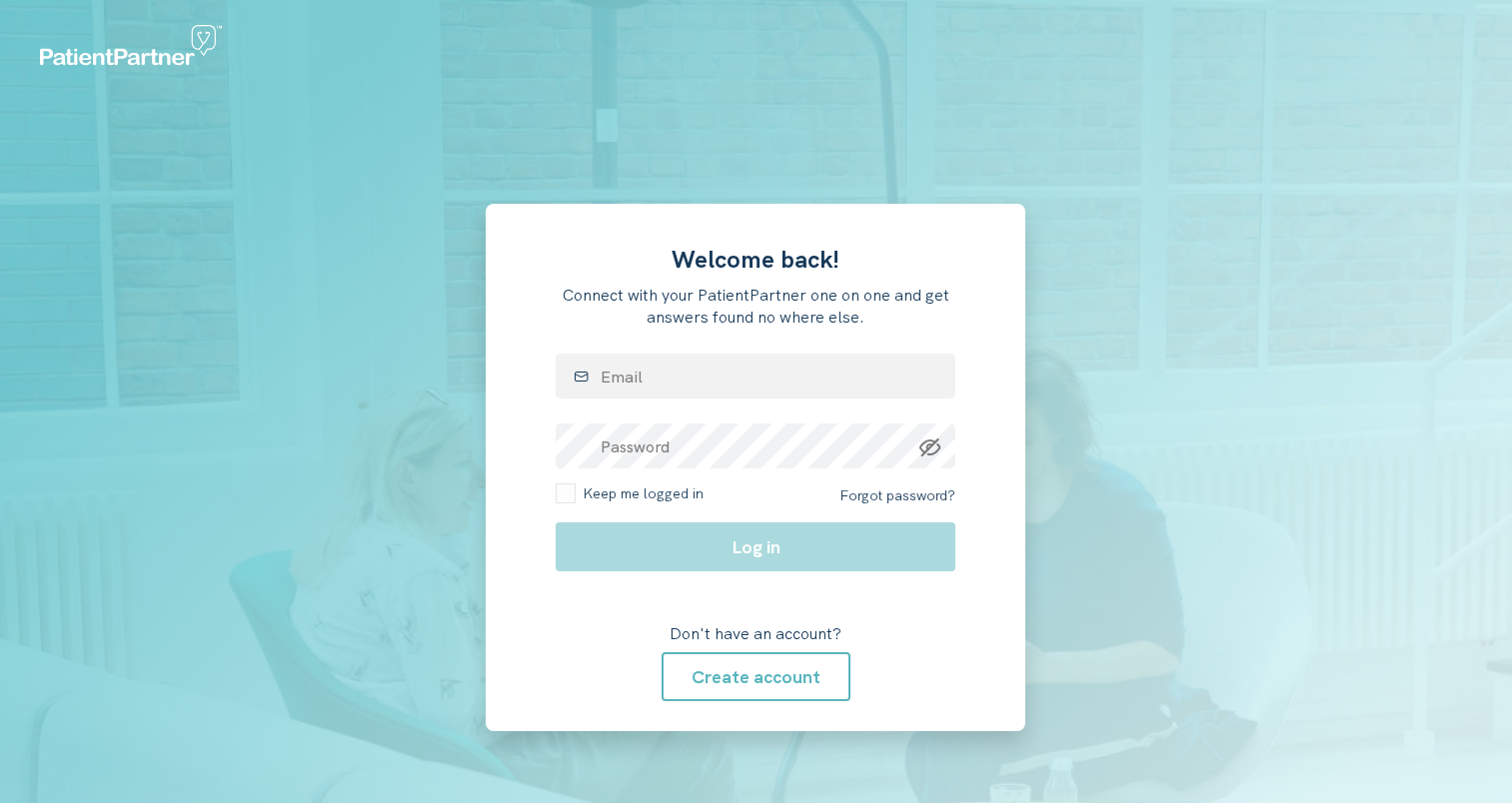 scroll, scrollTop: 0, scrollLeft: 0, axis: both 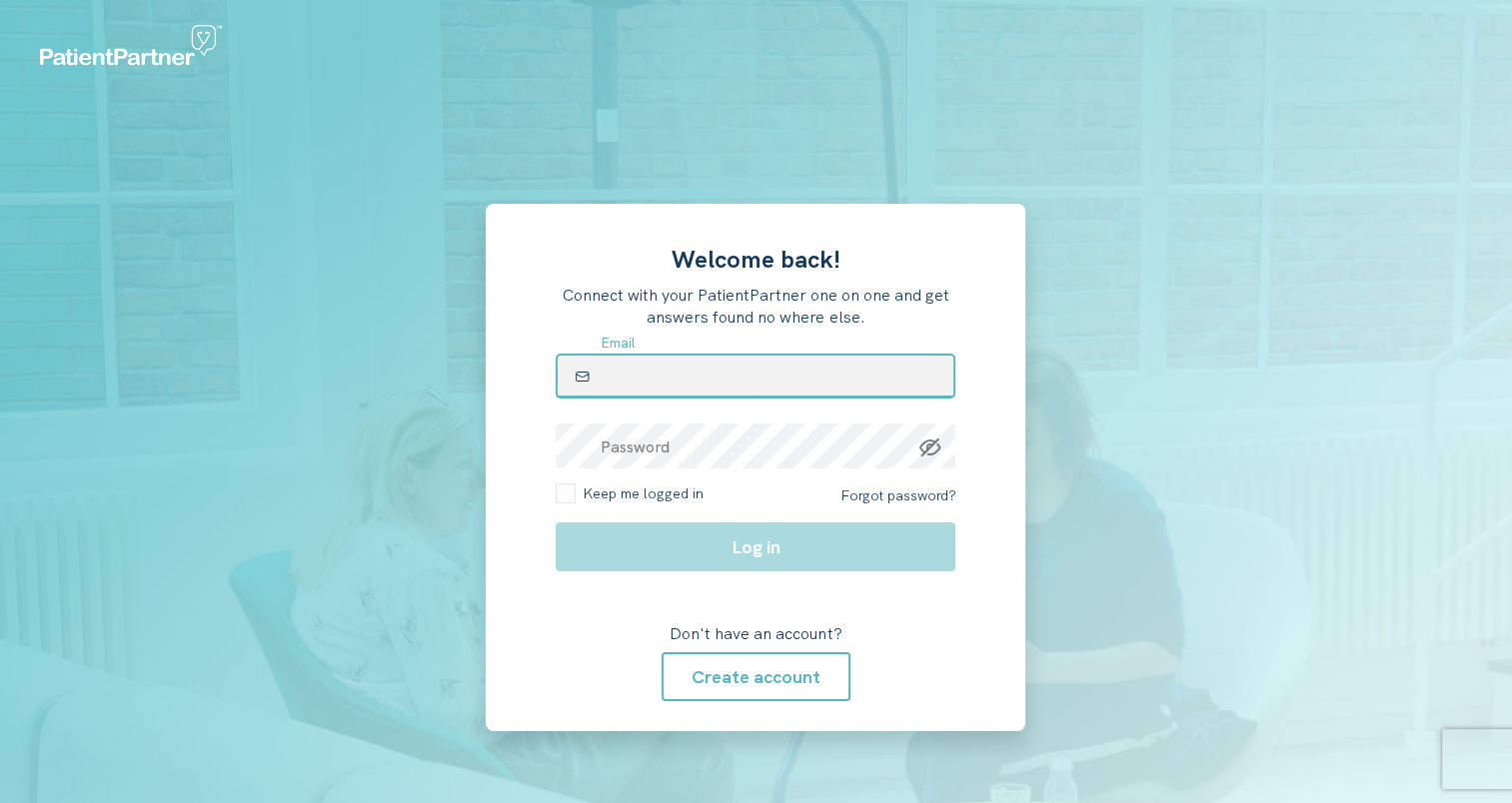 click at bounding box center [756, 376] 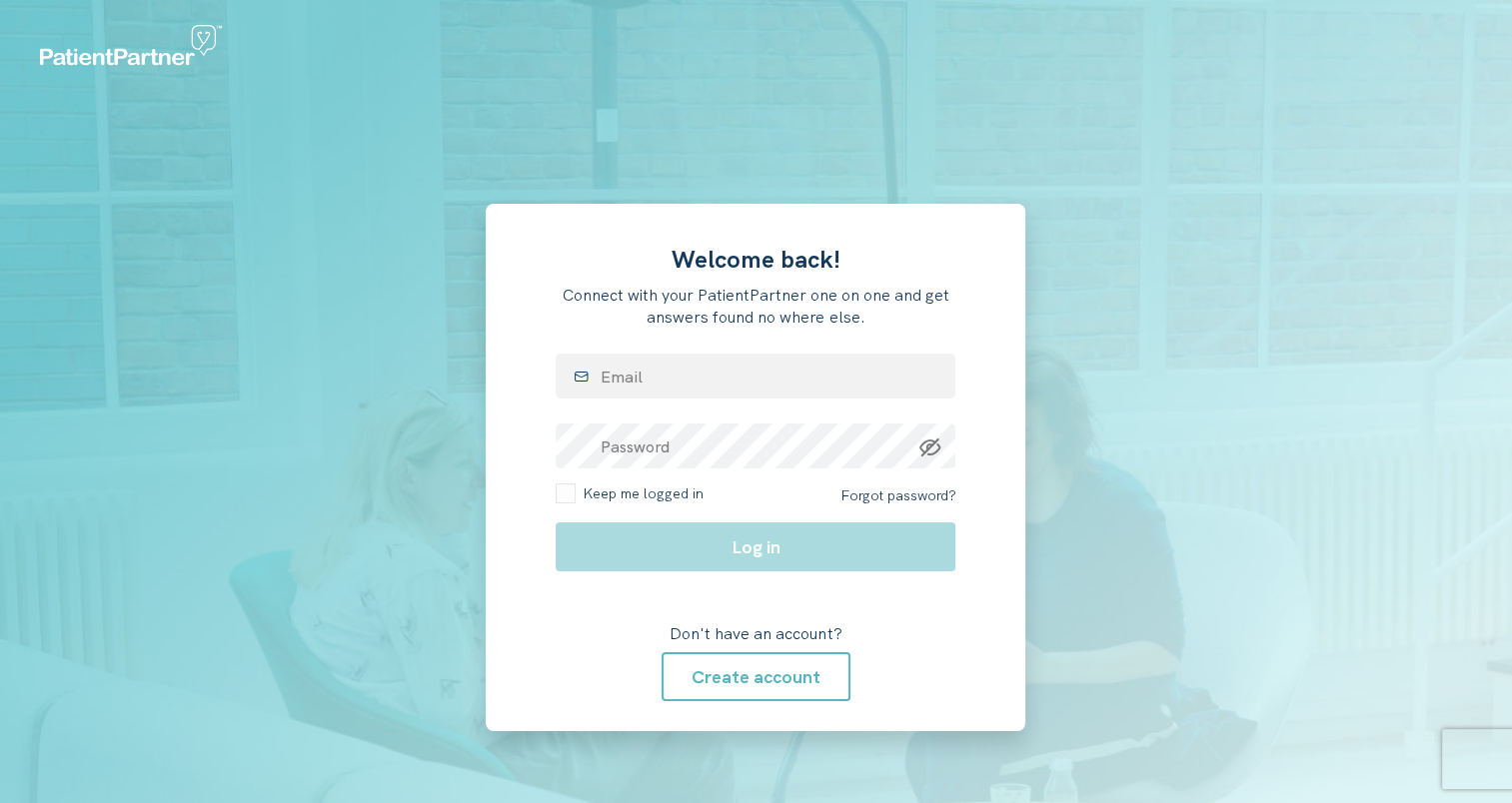 drag, startPoint x: 428, startPoint y: 125, endPoint x: 477, endPoint y: 182, distance: 75.16648 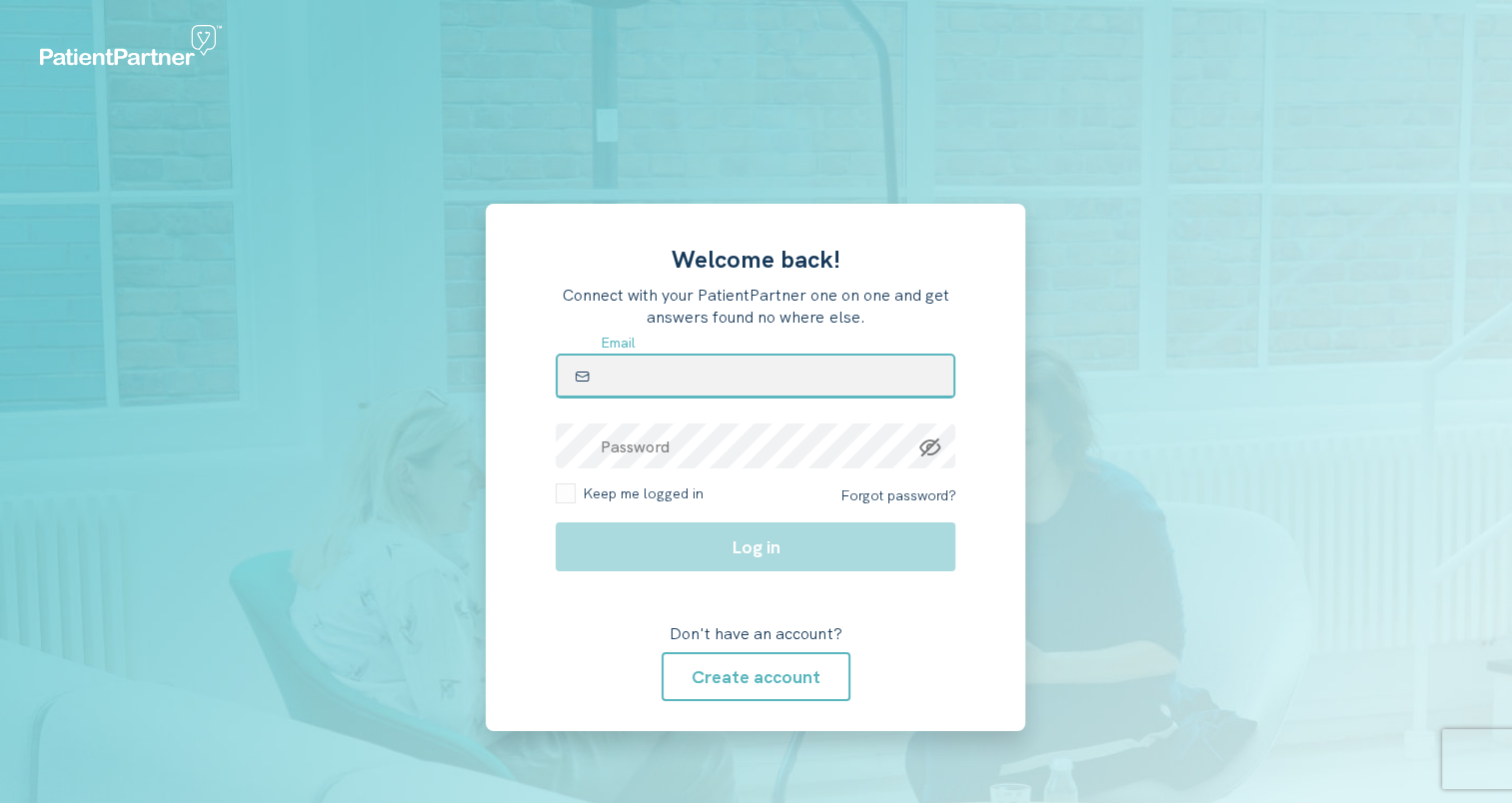 click at bounding box center (756, 376) 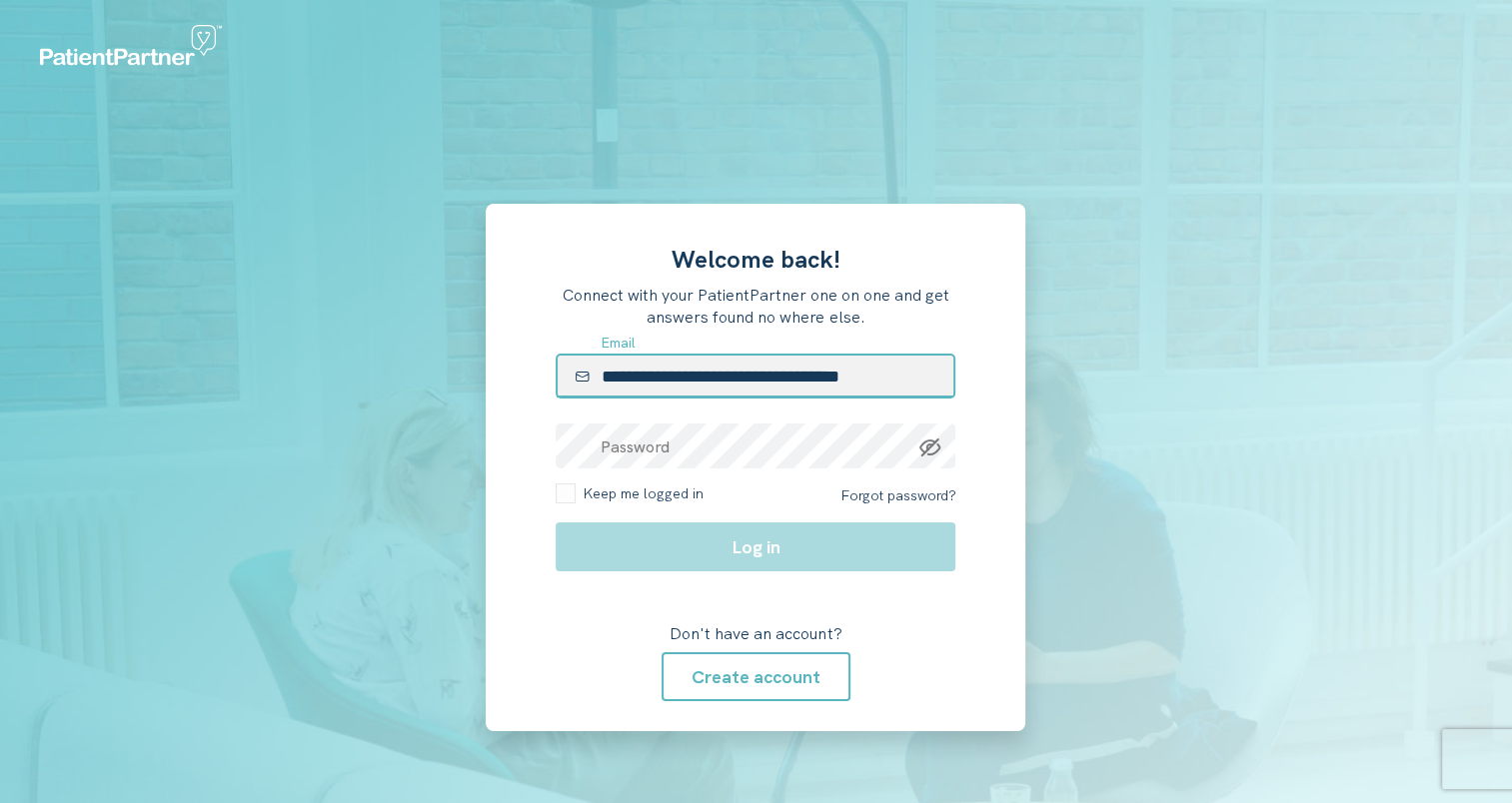 type on "**********" 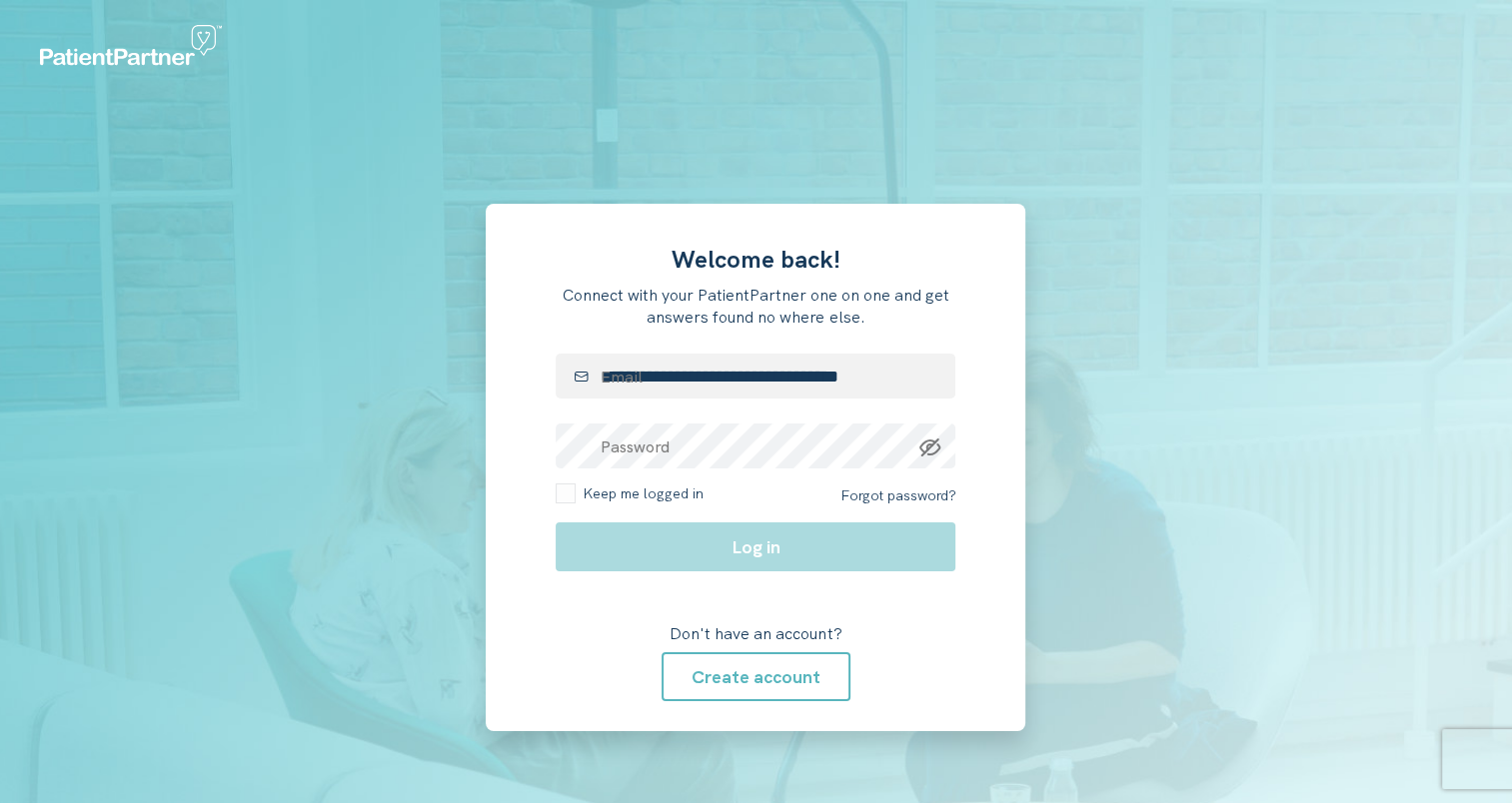 click at bounding box center (328, 467) 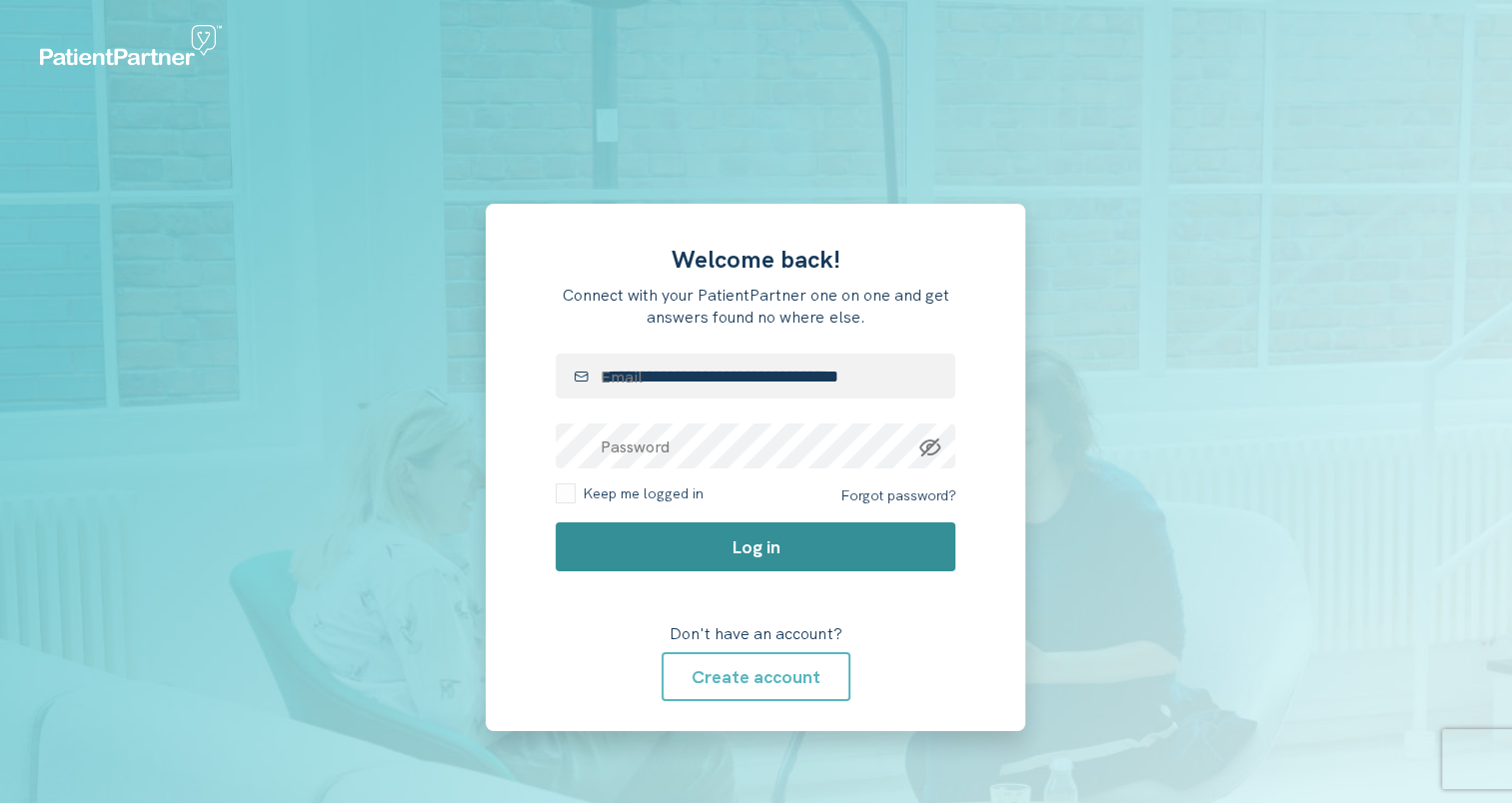 click on "Log in" 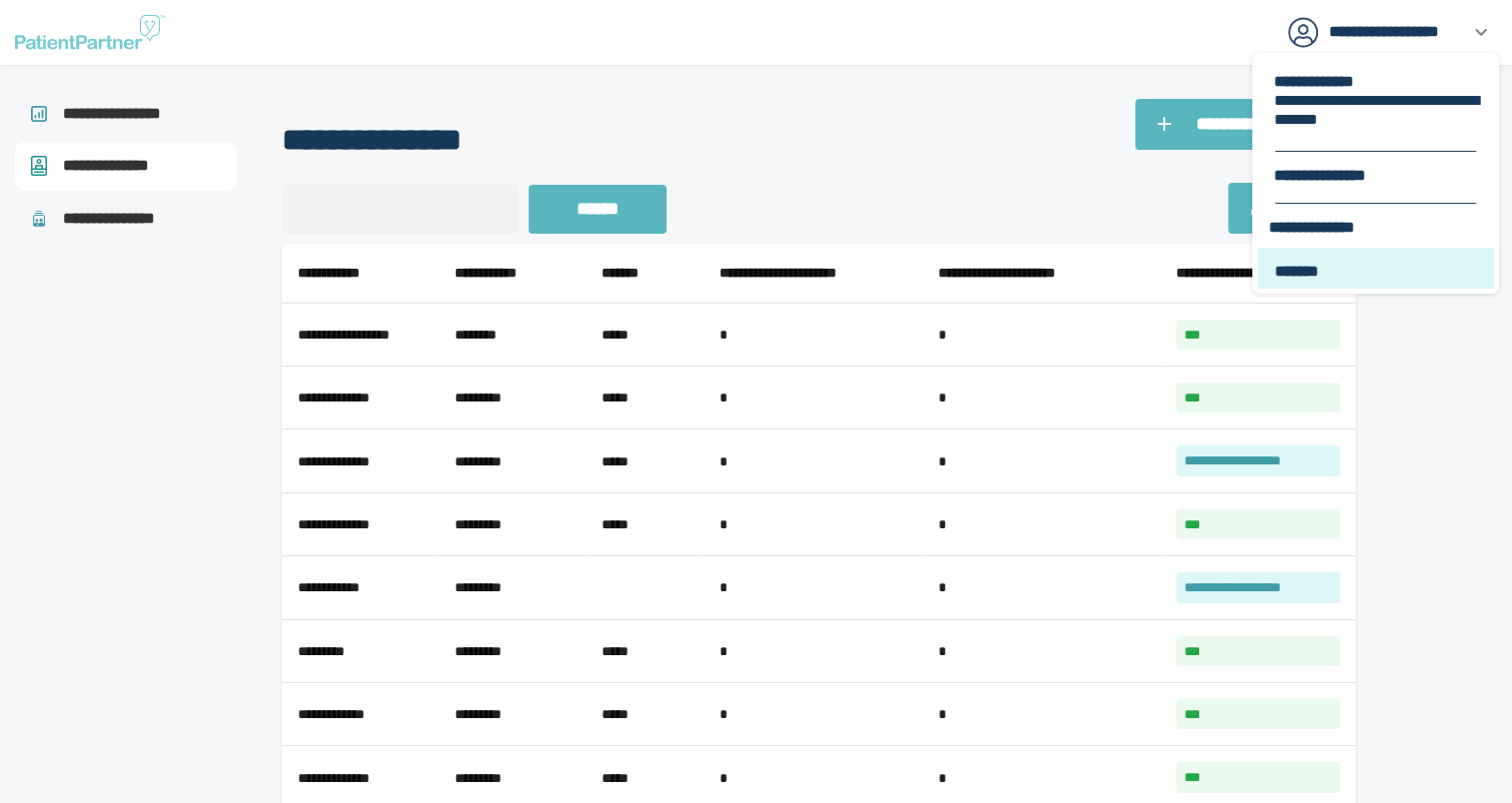 click on "*******" at bounding box center [1377, 271] 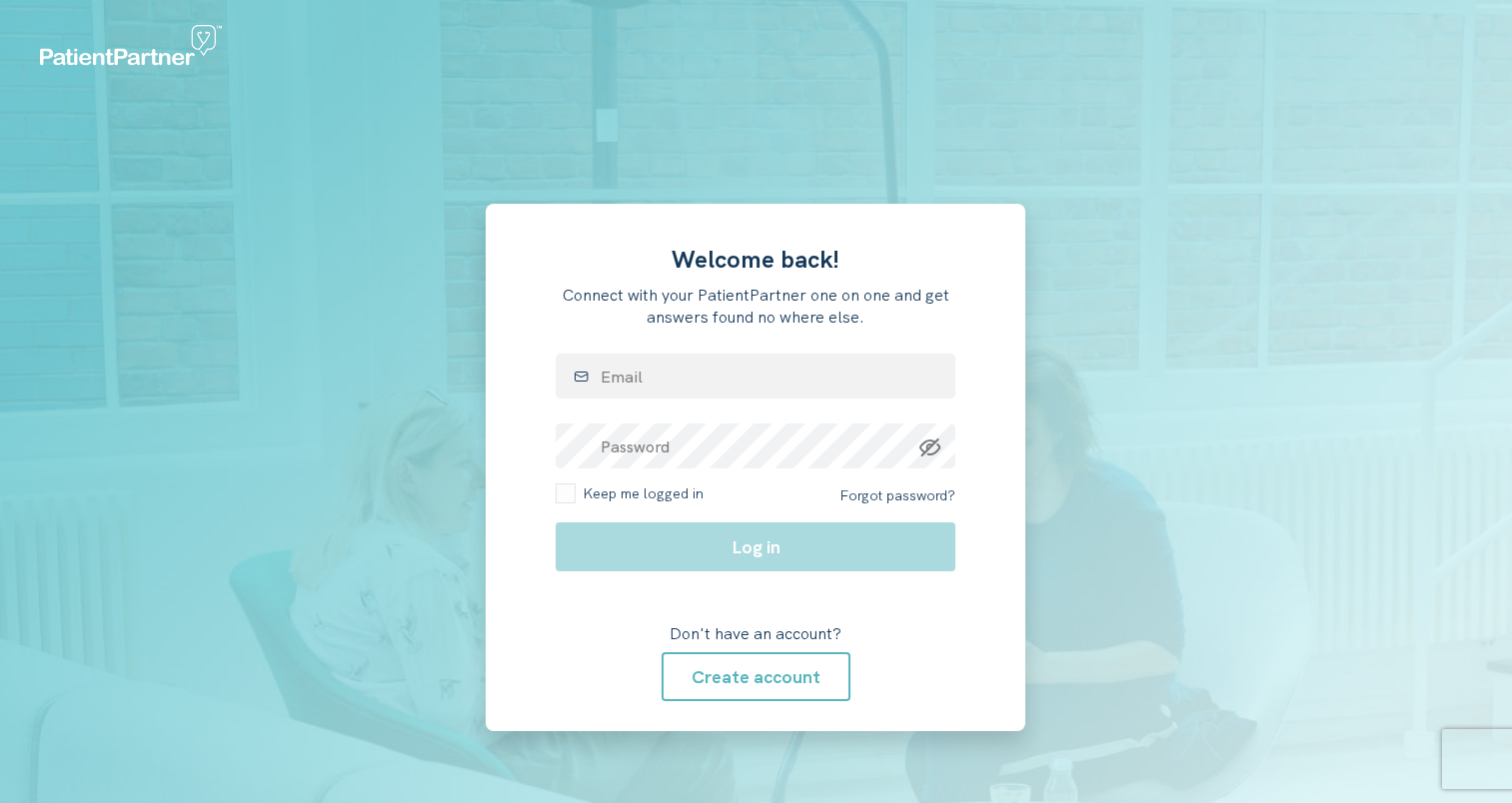 scroll, scrollTop: 0, scrollLeft: 0, axis: both 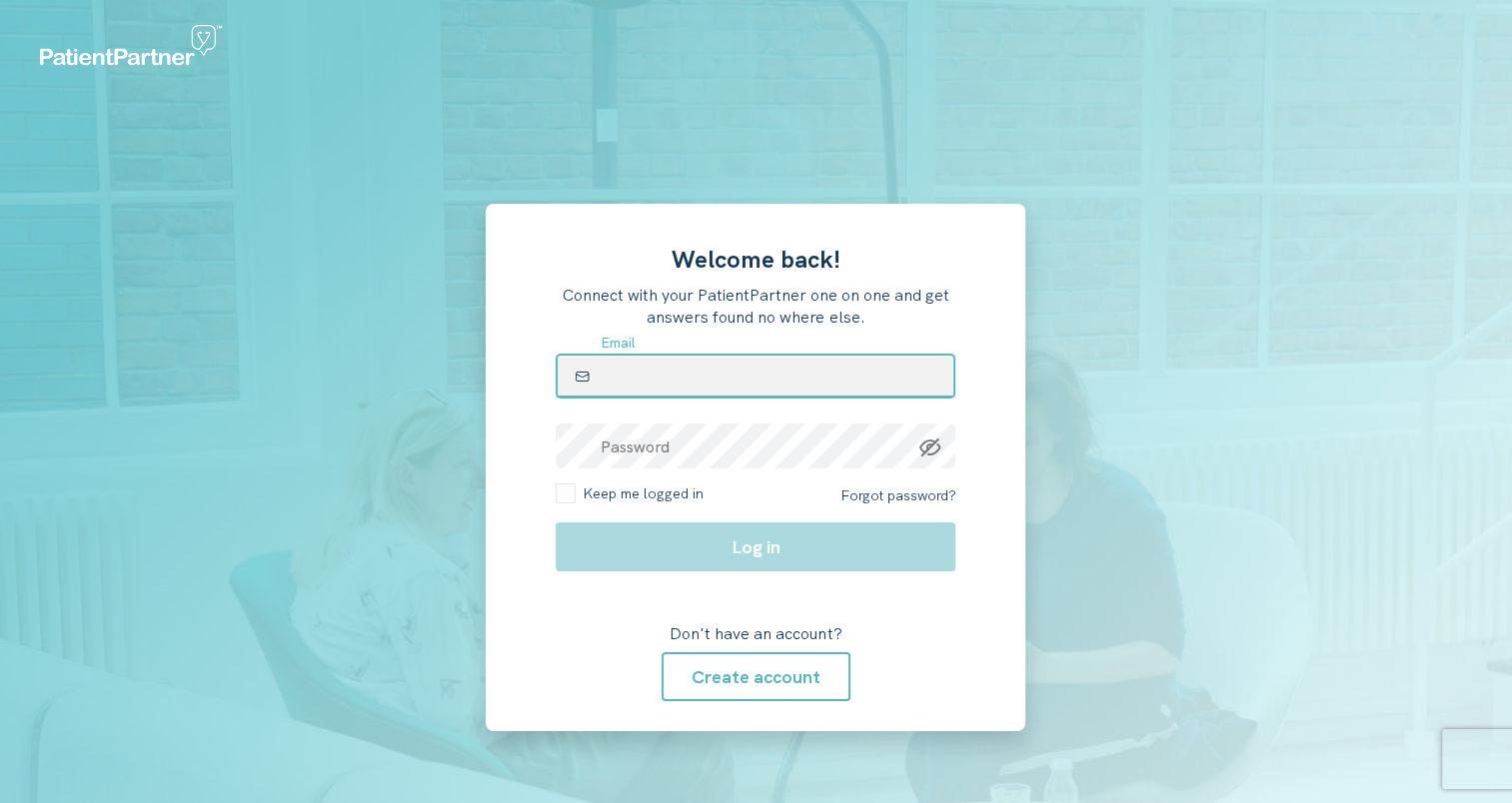 click at bounding box center [756, 376] 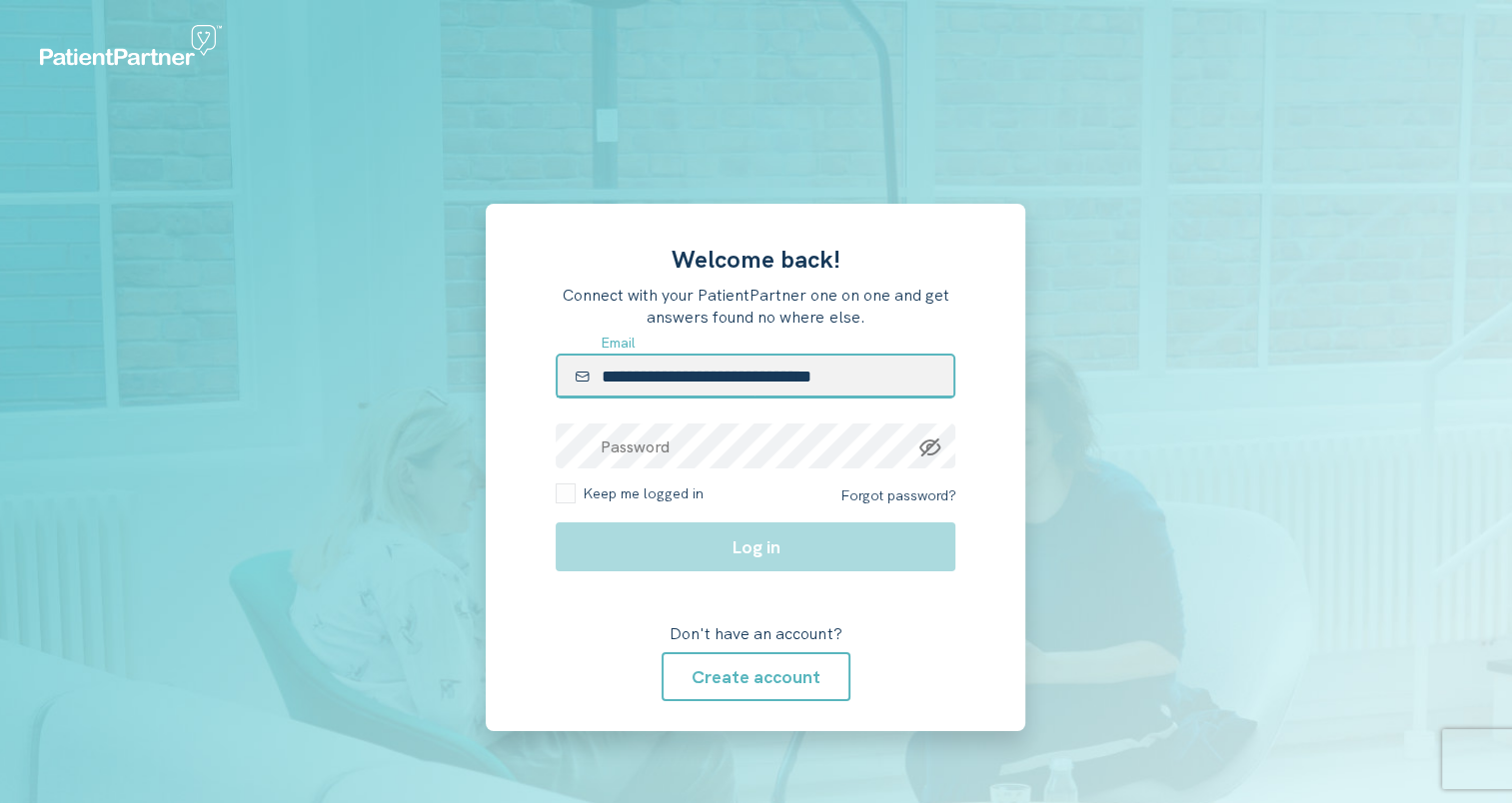 type on "**********" 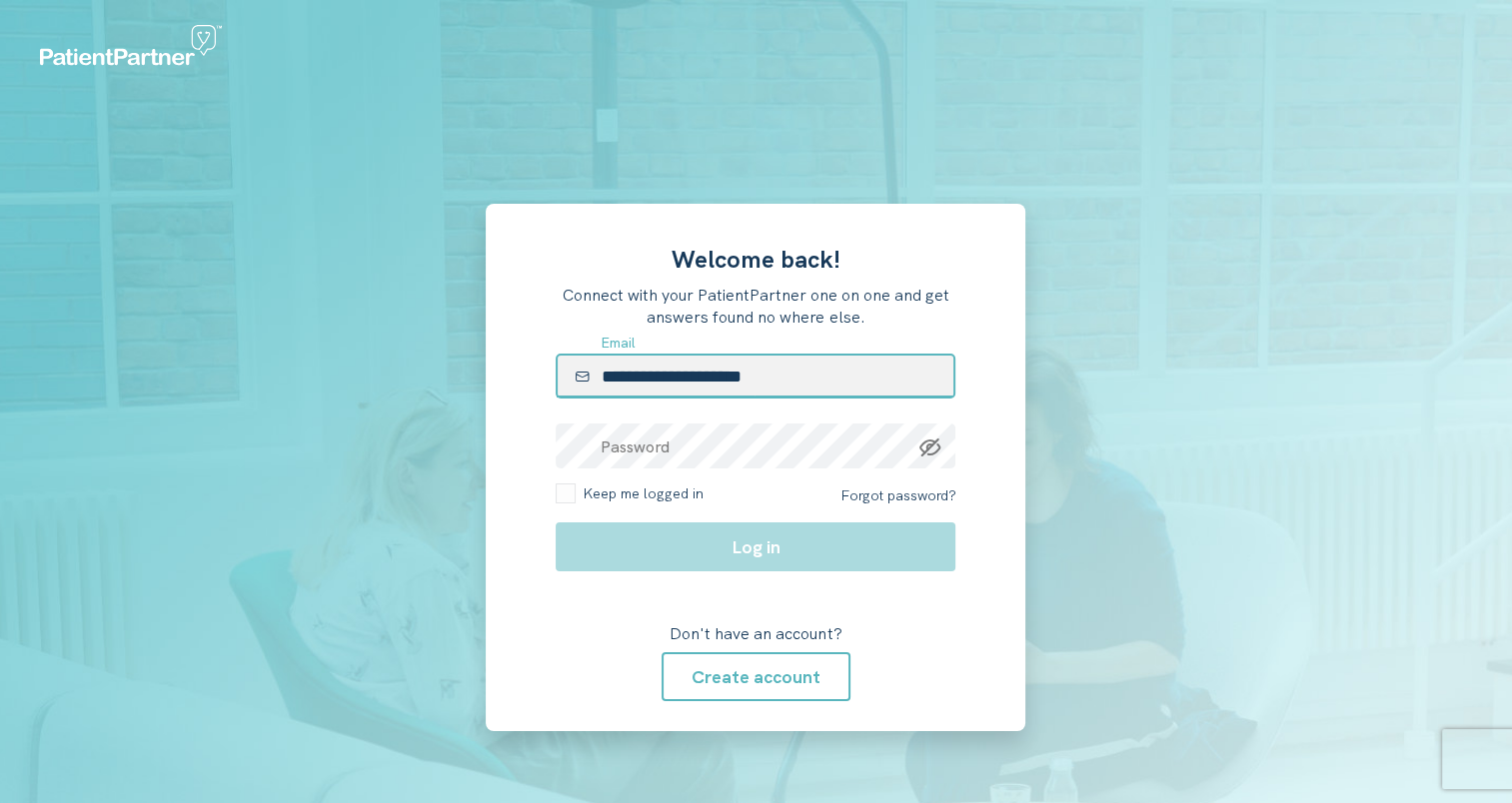 click on "**********" at bounding box center (756, 376) 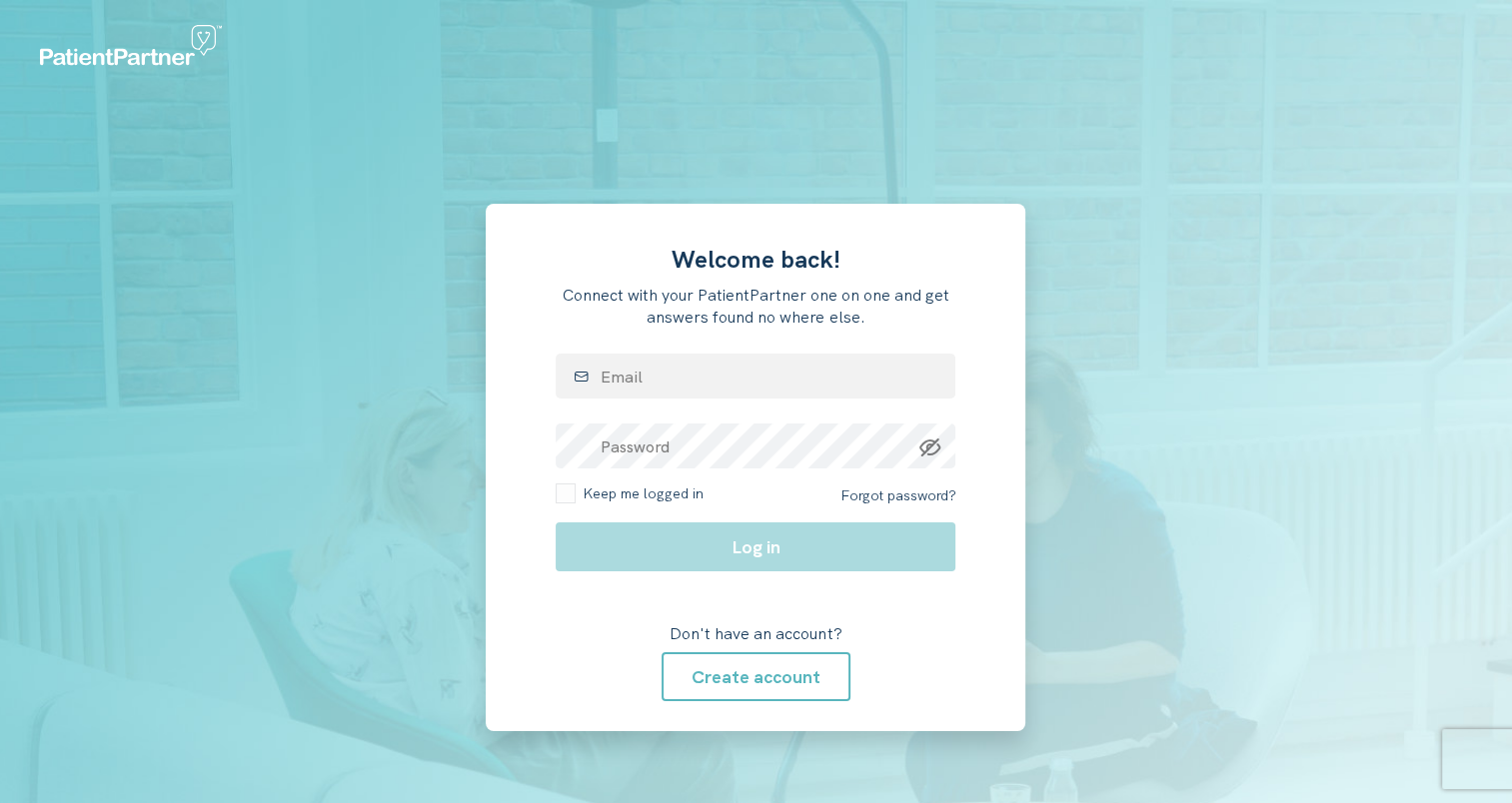 click on "Welcome back! Connect with your PatientPartner one on one and get answers found no where else. Email Password Keep me logged in Forgot password? Log in Don't have an account? Create account" at bounding box center (756, 467) 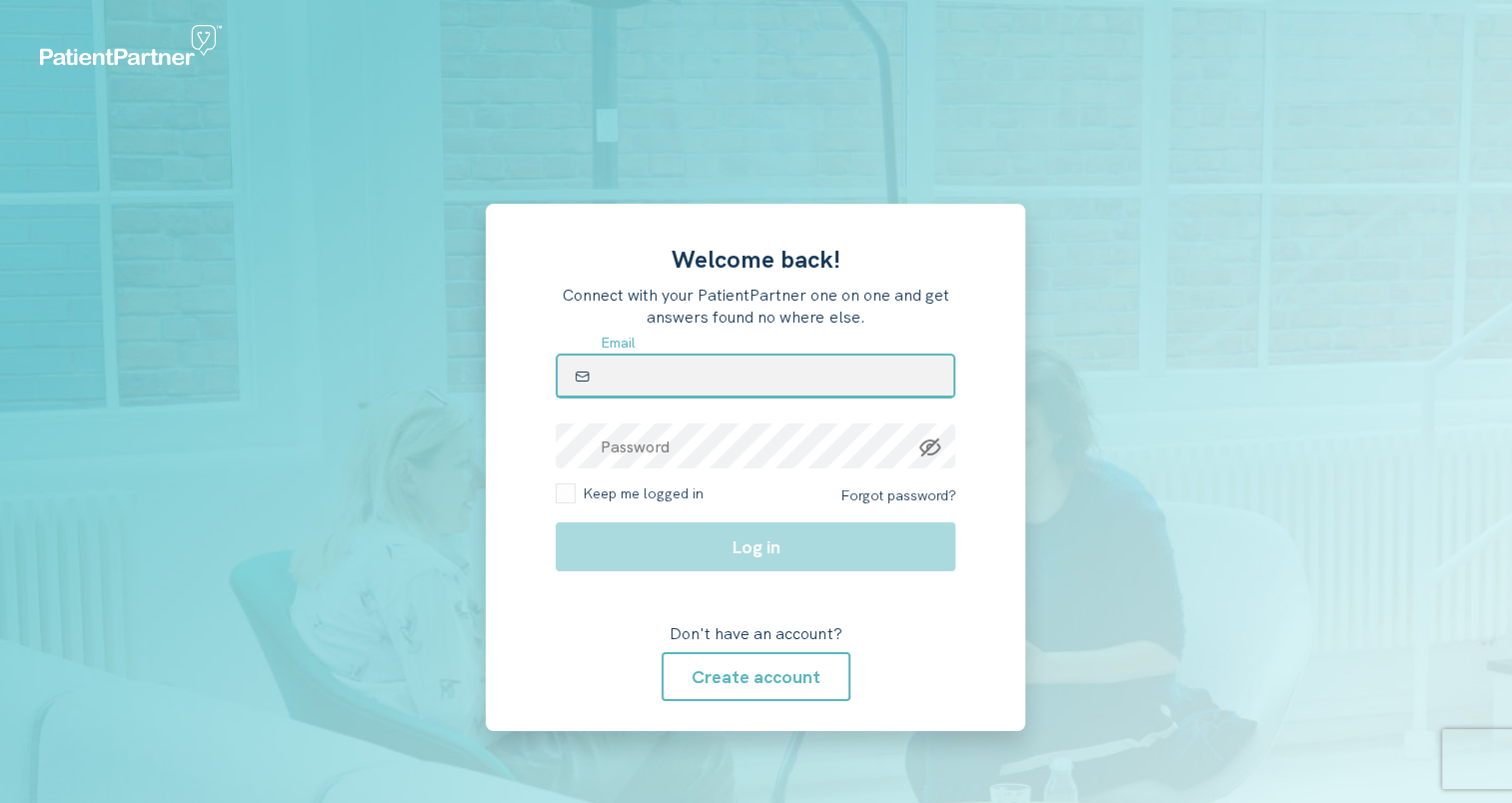 click at bounding box center (756, 376) 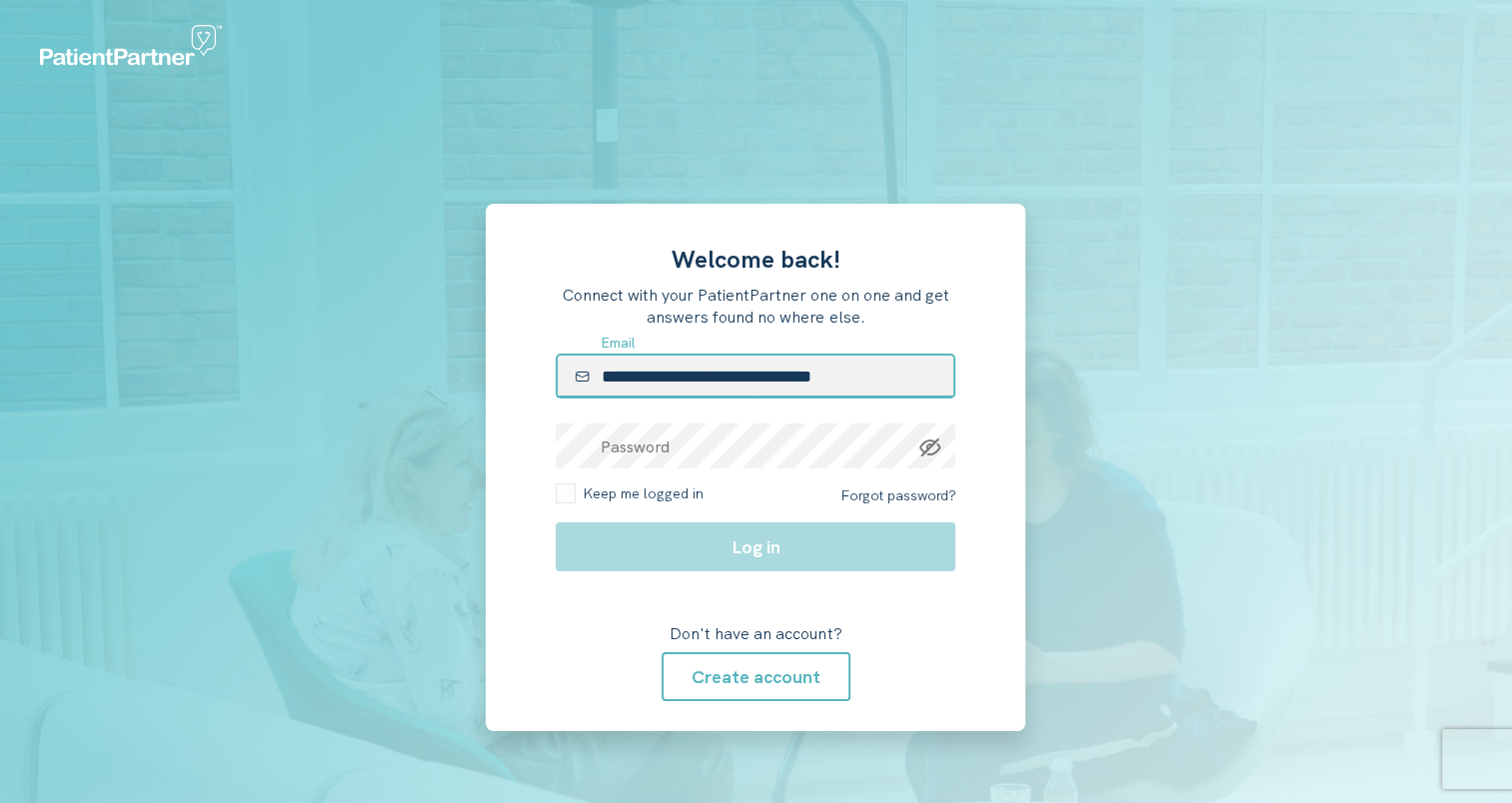 type on "**********" 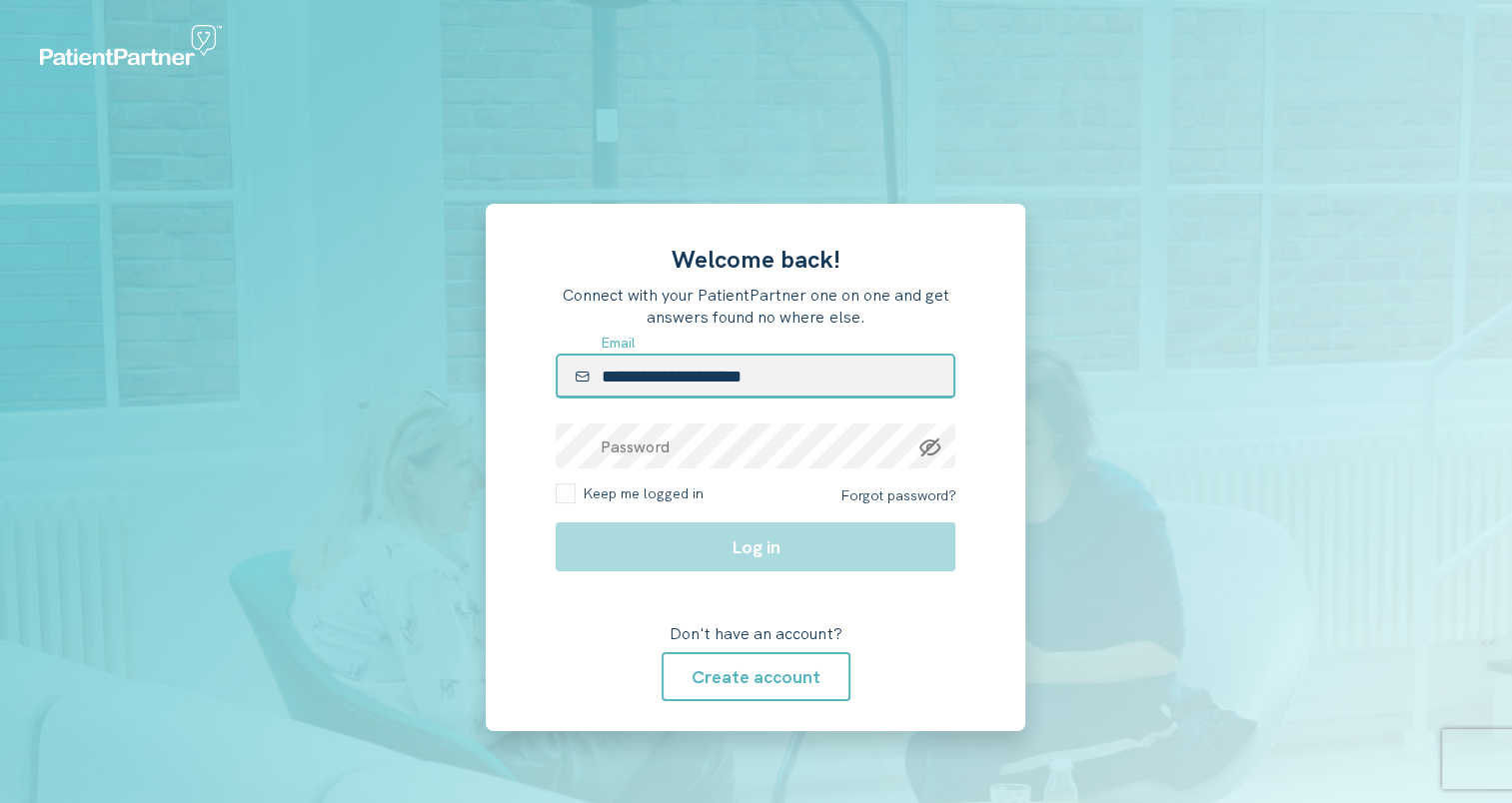 click on "**********" at bounding box center [756, 376] 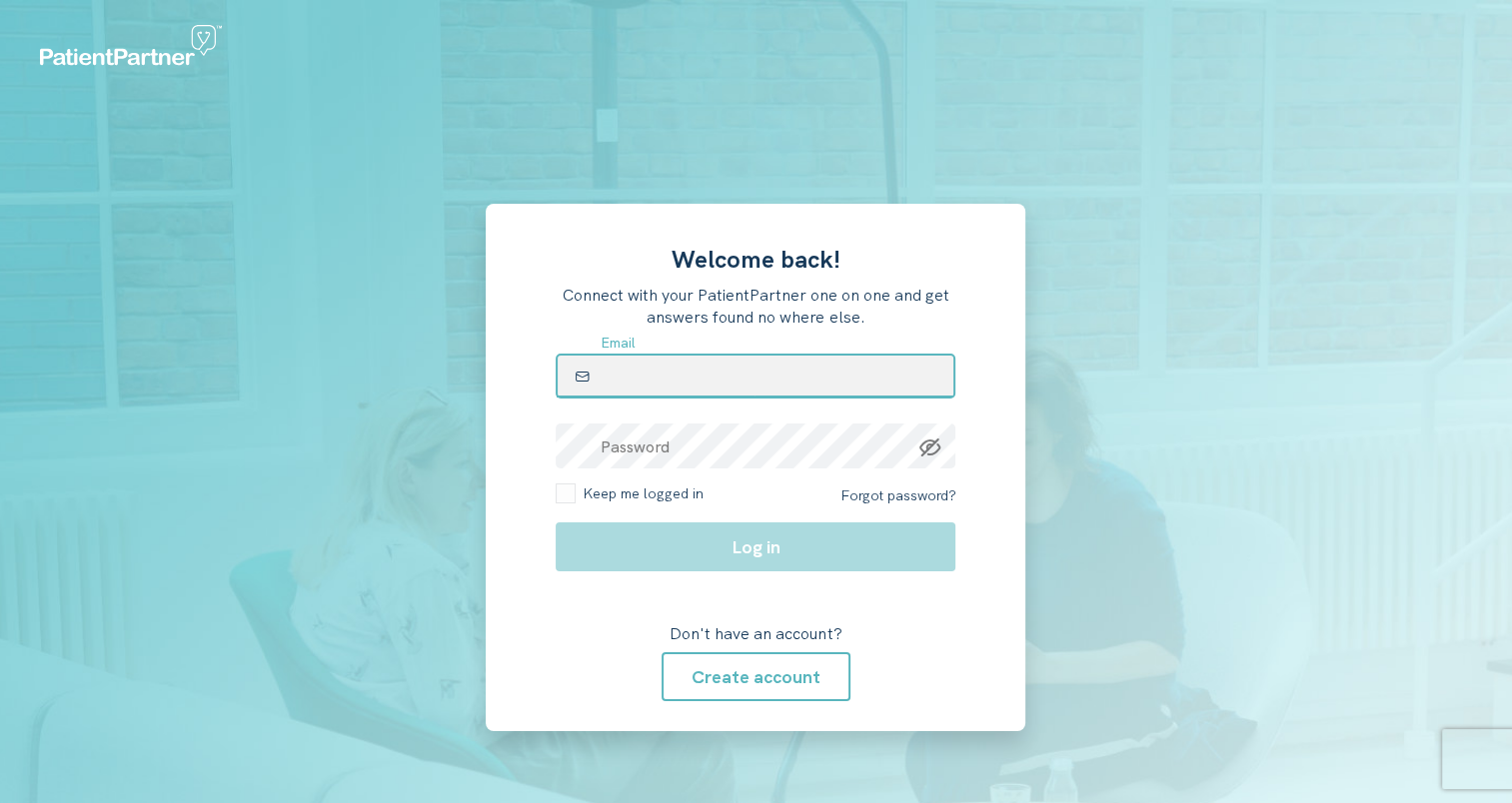 click at bounding box center [756, 376] 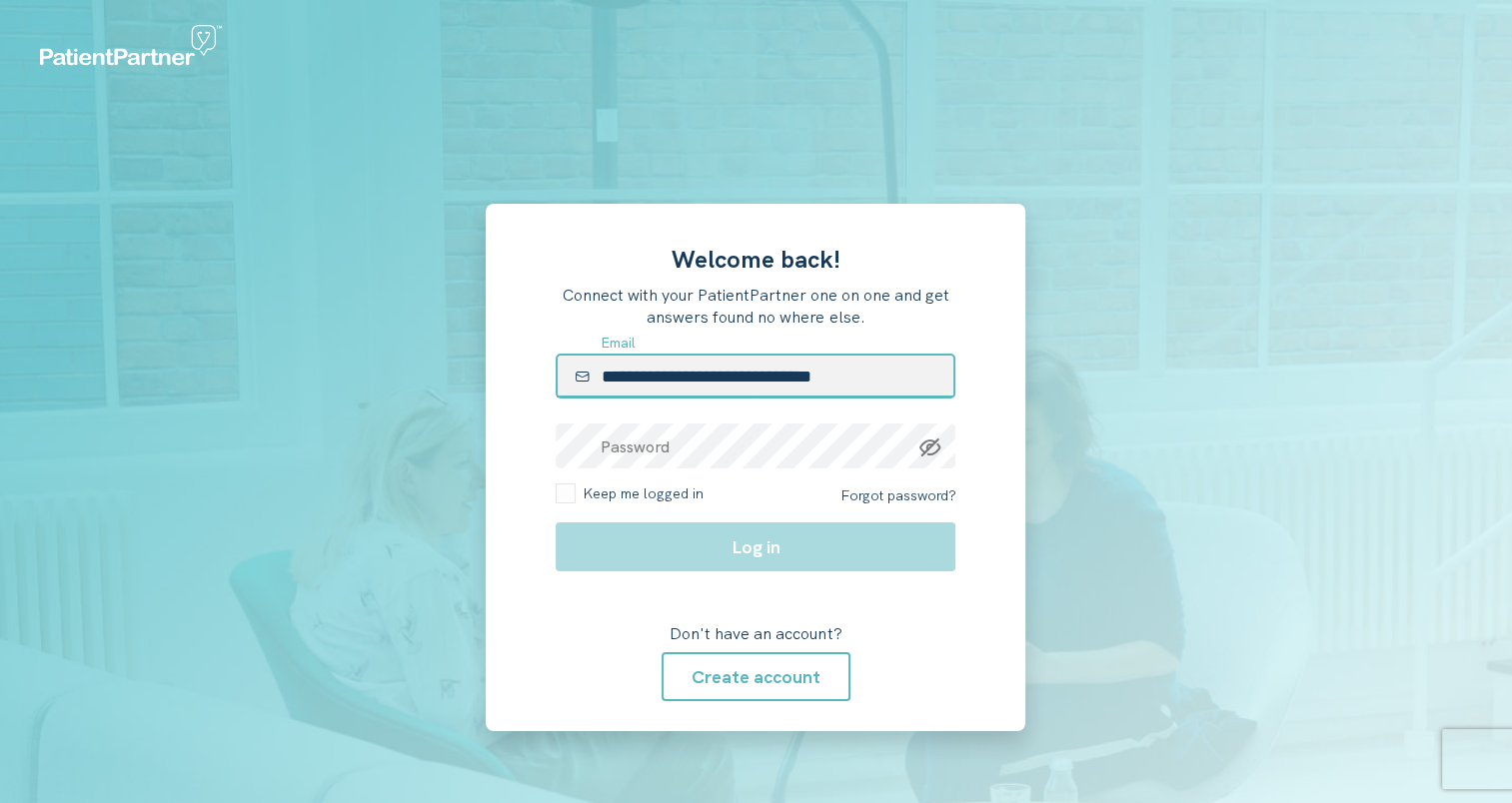 type on "**********" 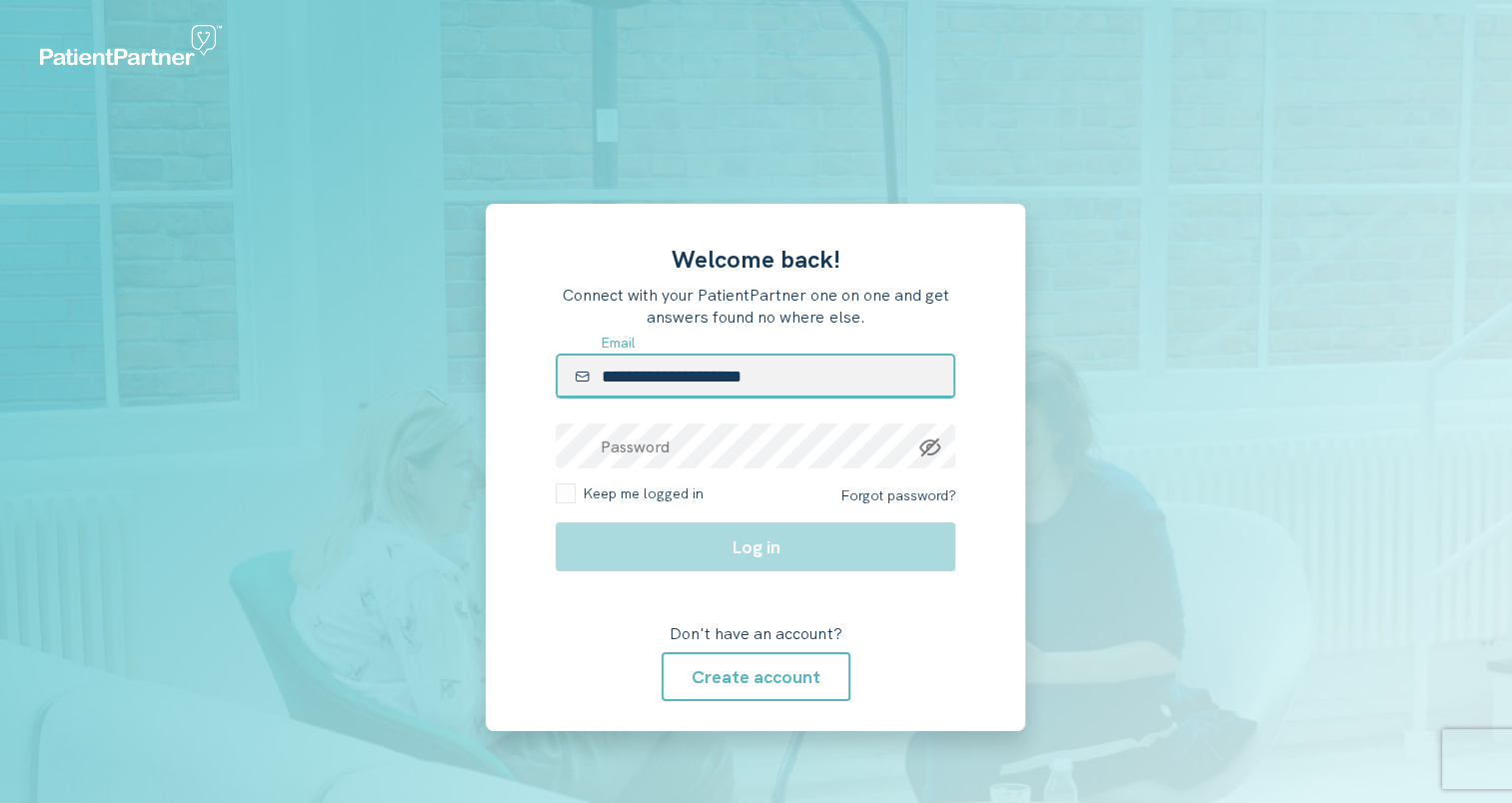 click on "**********" at bounding box center [756, 376] 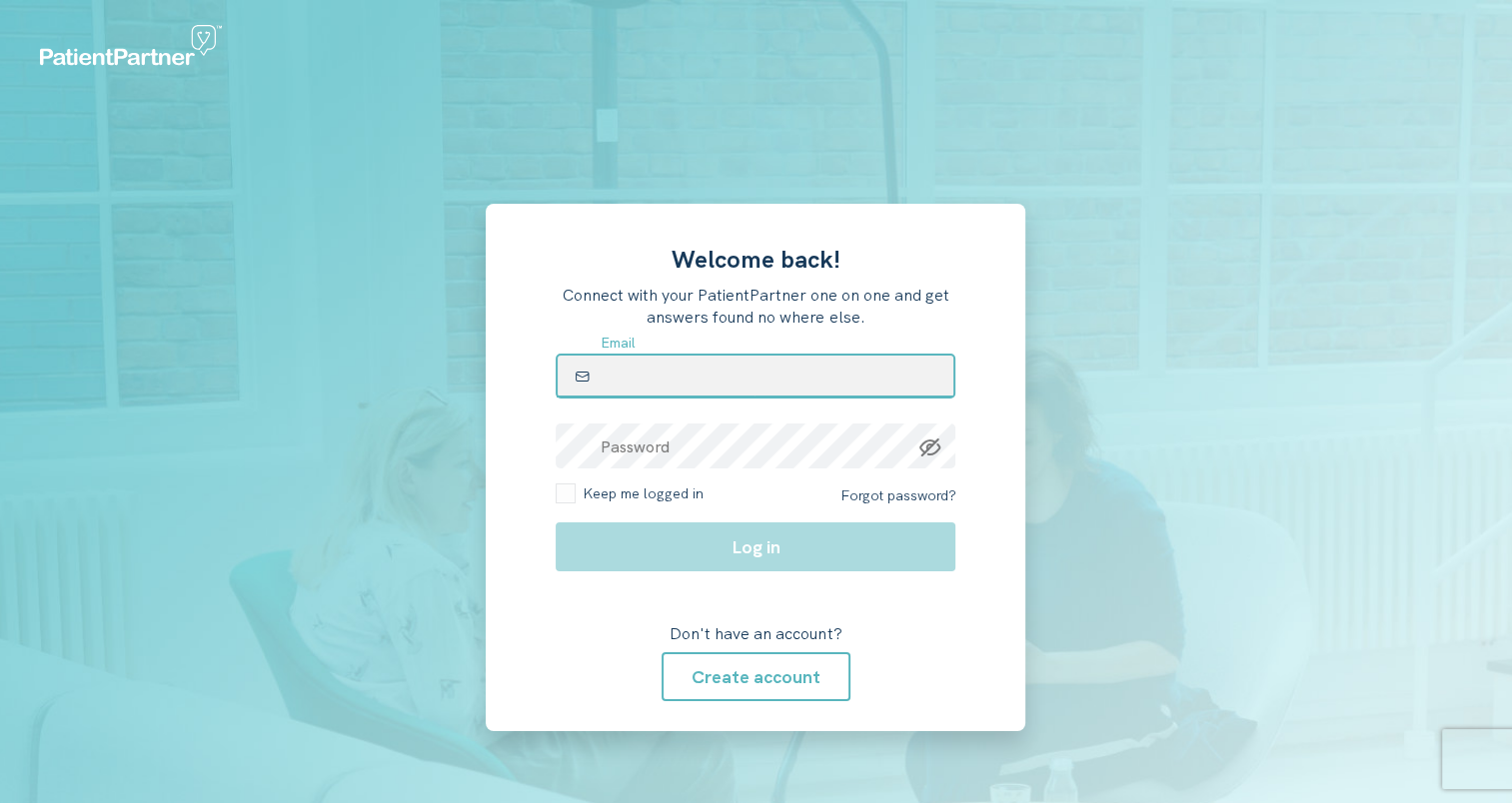 click at bounding box center [756, 376] 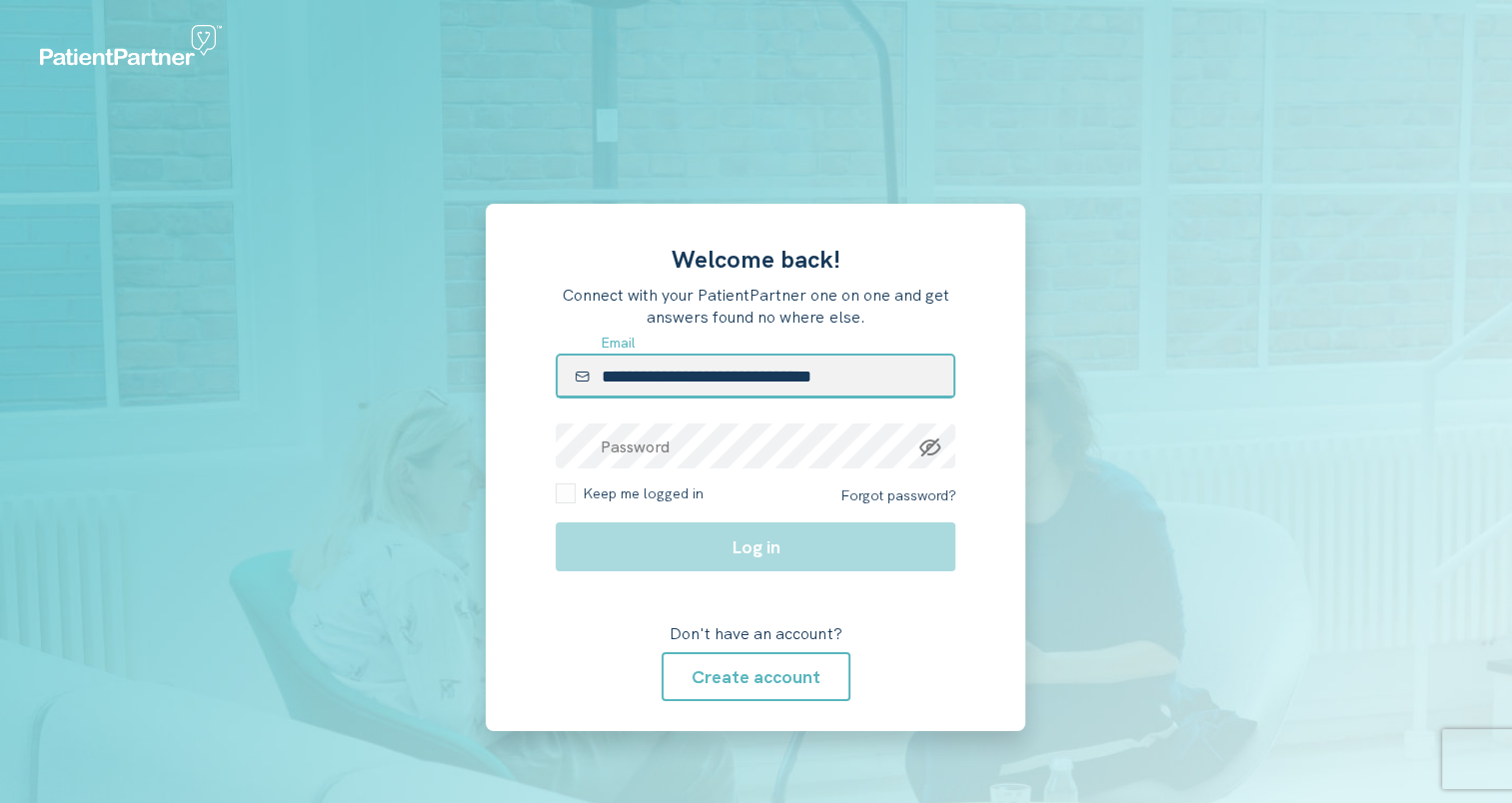 type on "**********" 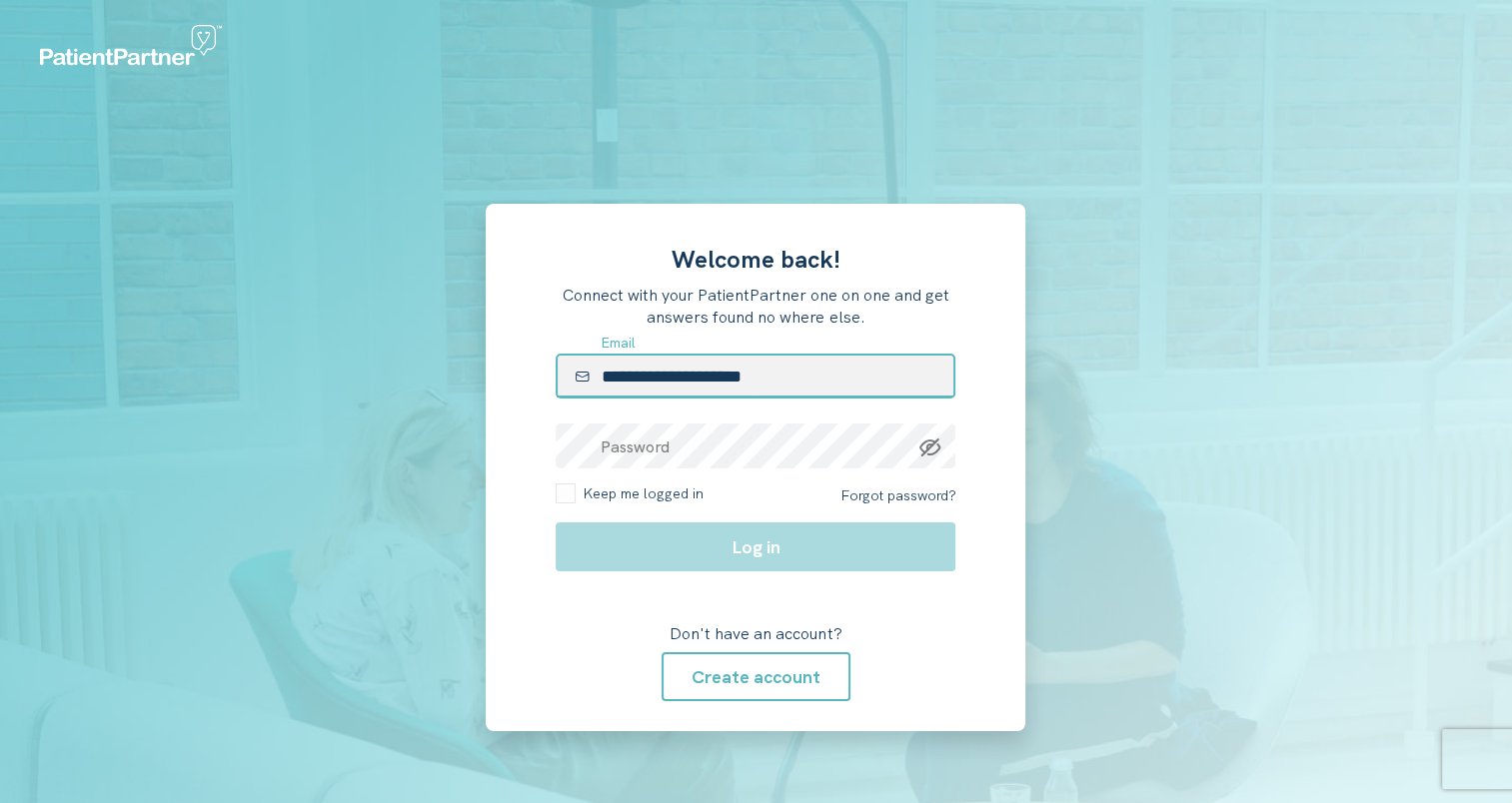 click on "**********" at bounding box center [756, 376] 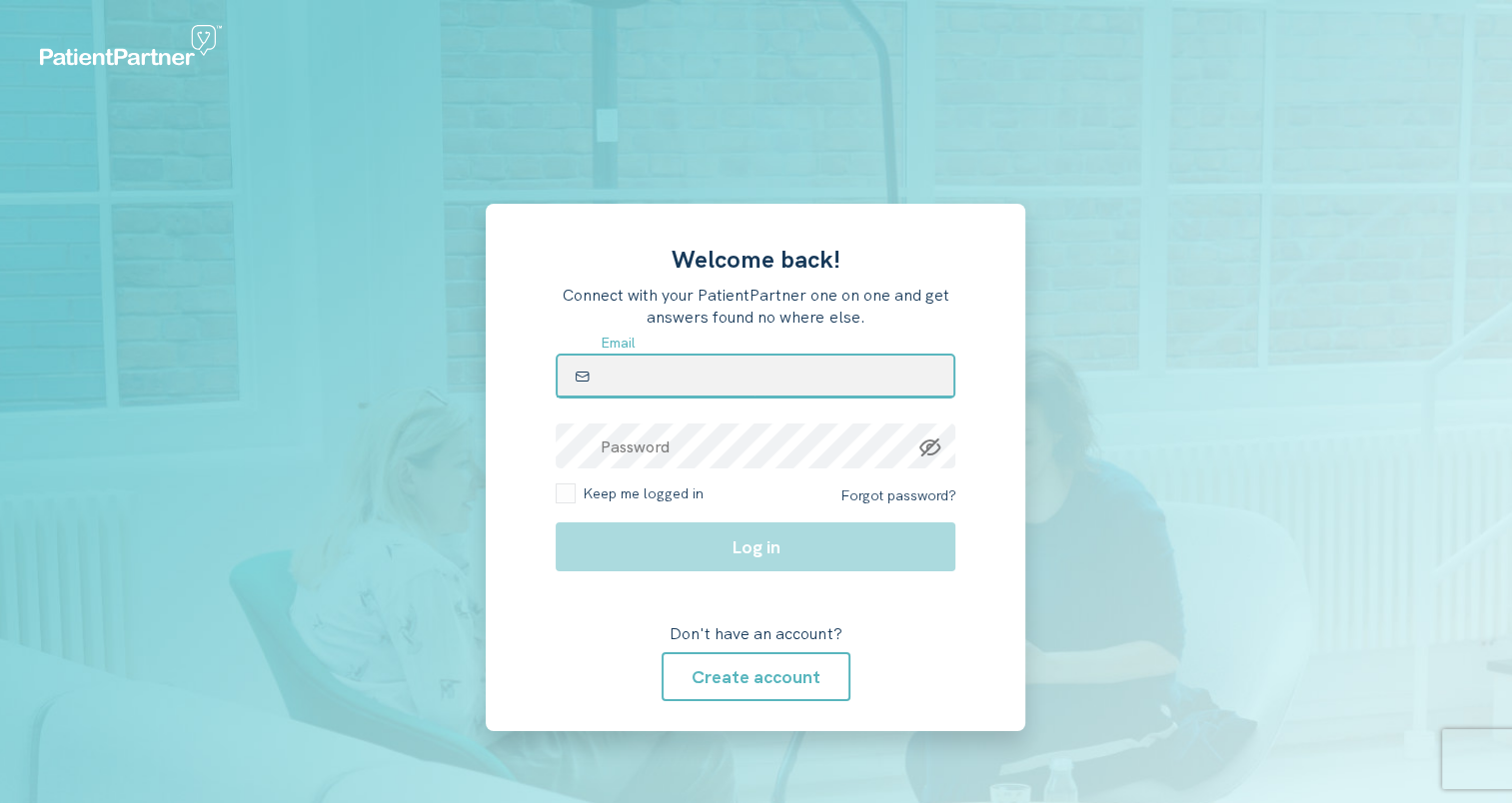 click at bounding box center [756, 376] 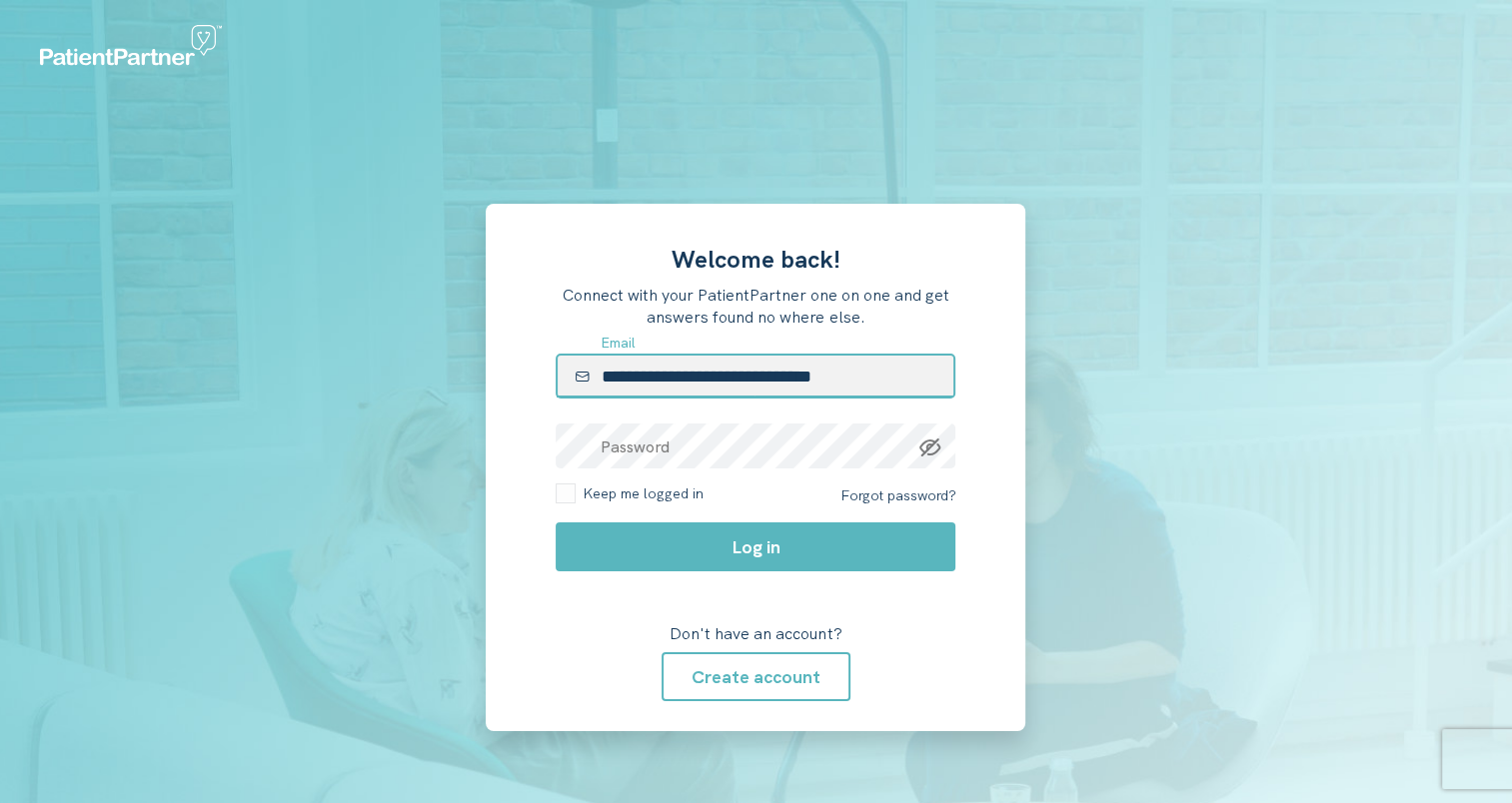 type on "**********" 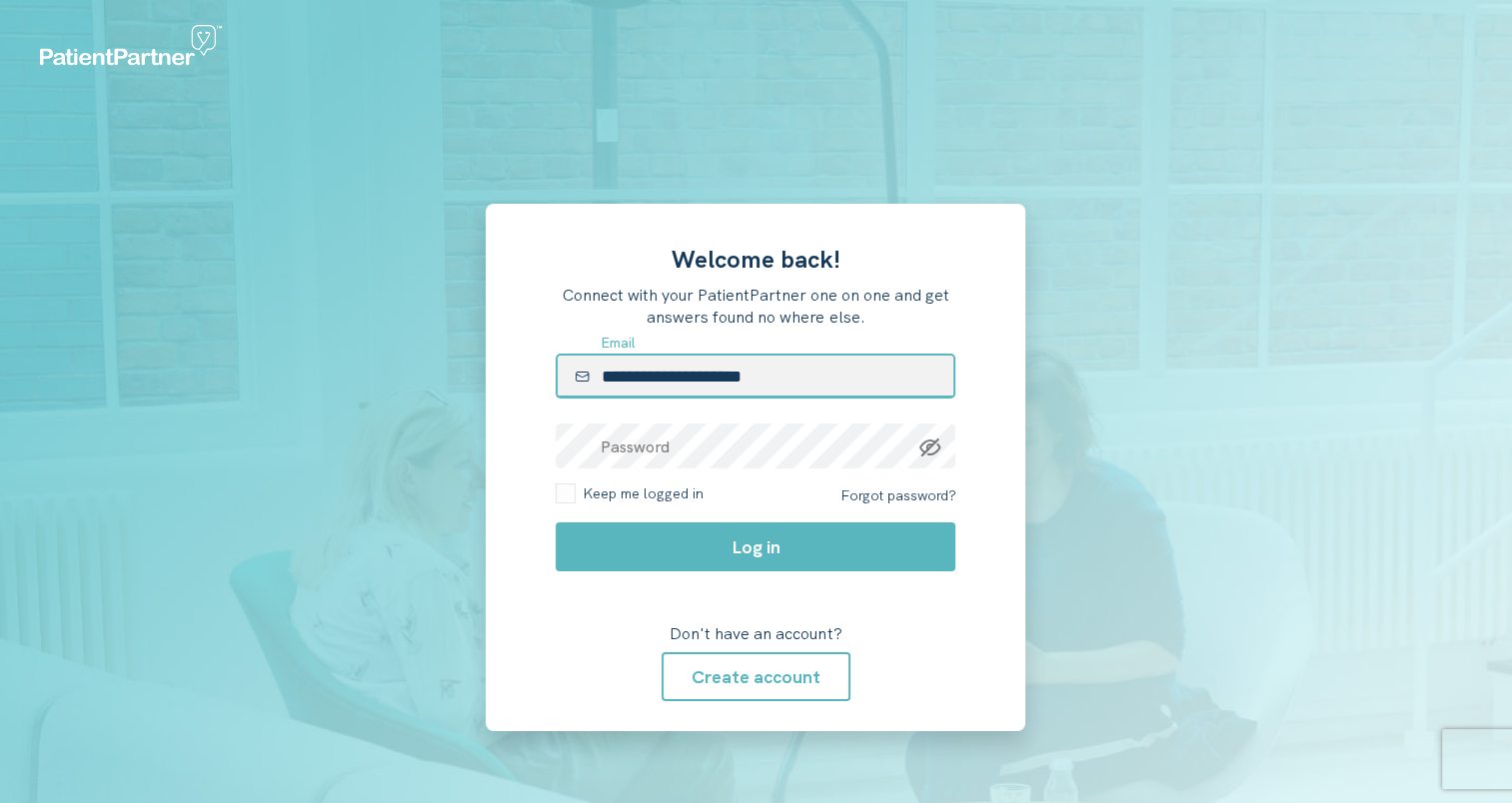 click on "**********" at bounding box center [756, 376] 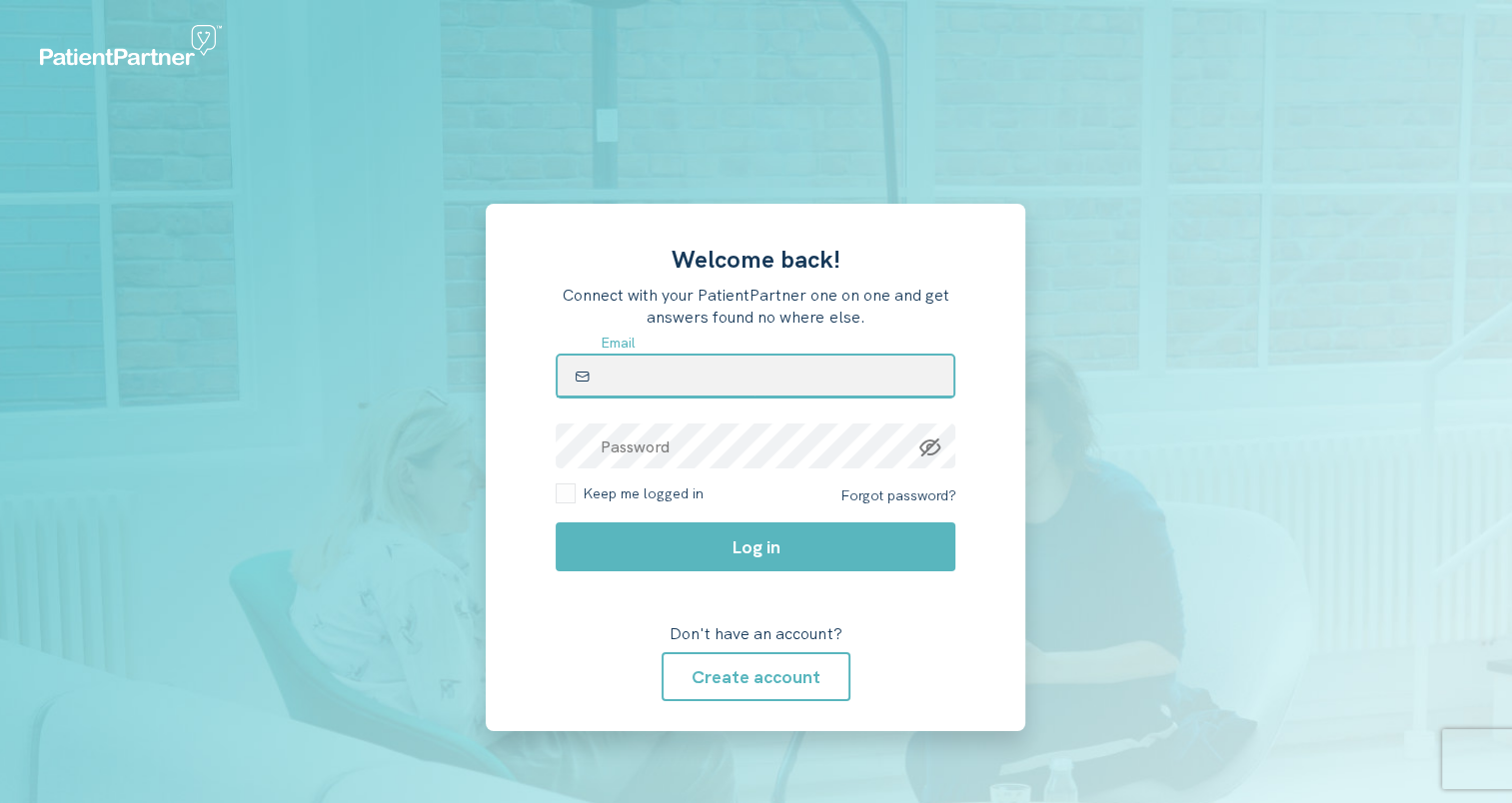 click at bounding box center (756, 376) 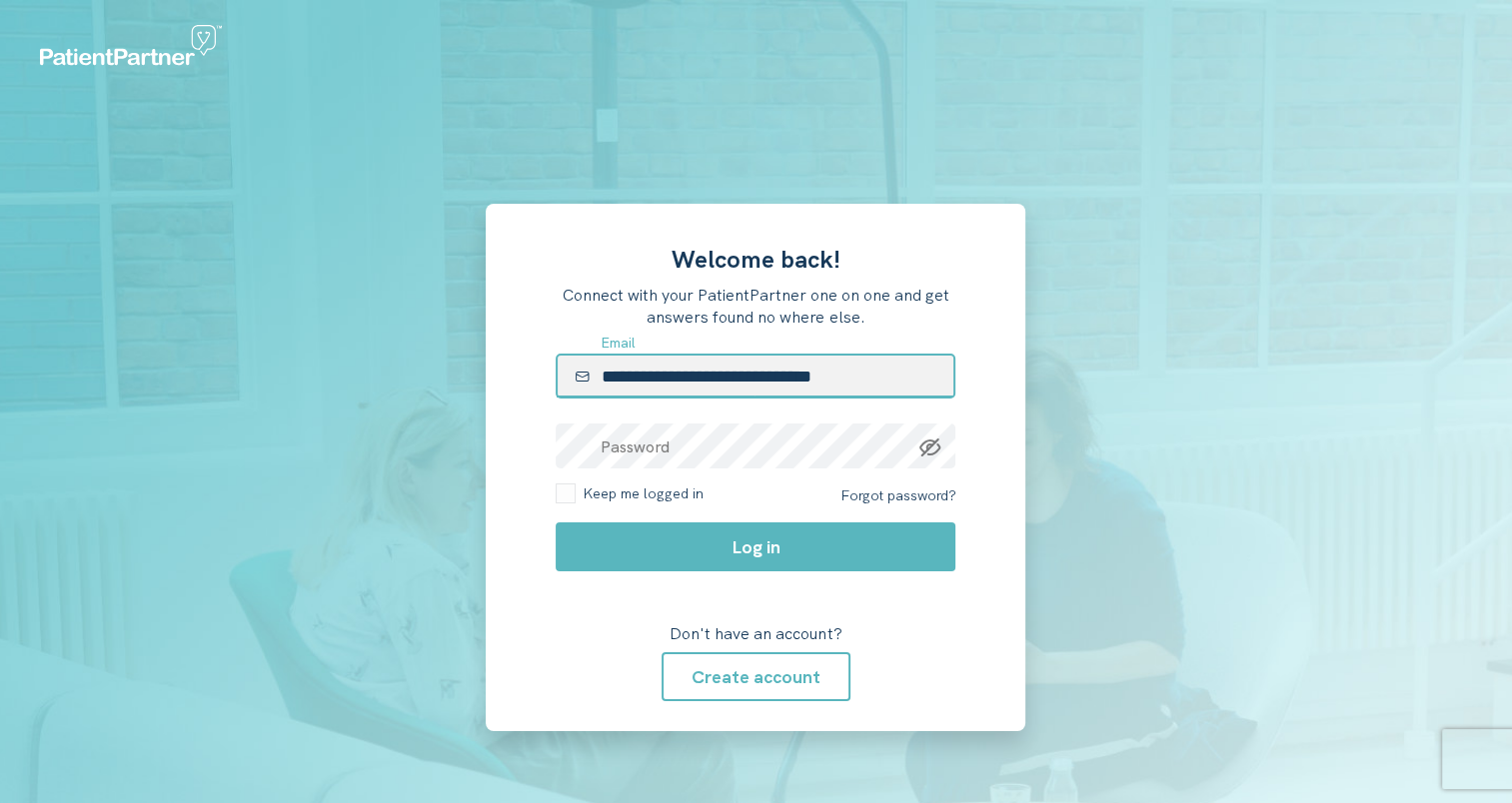 type on "**********" 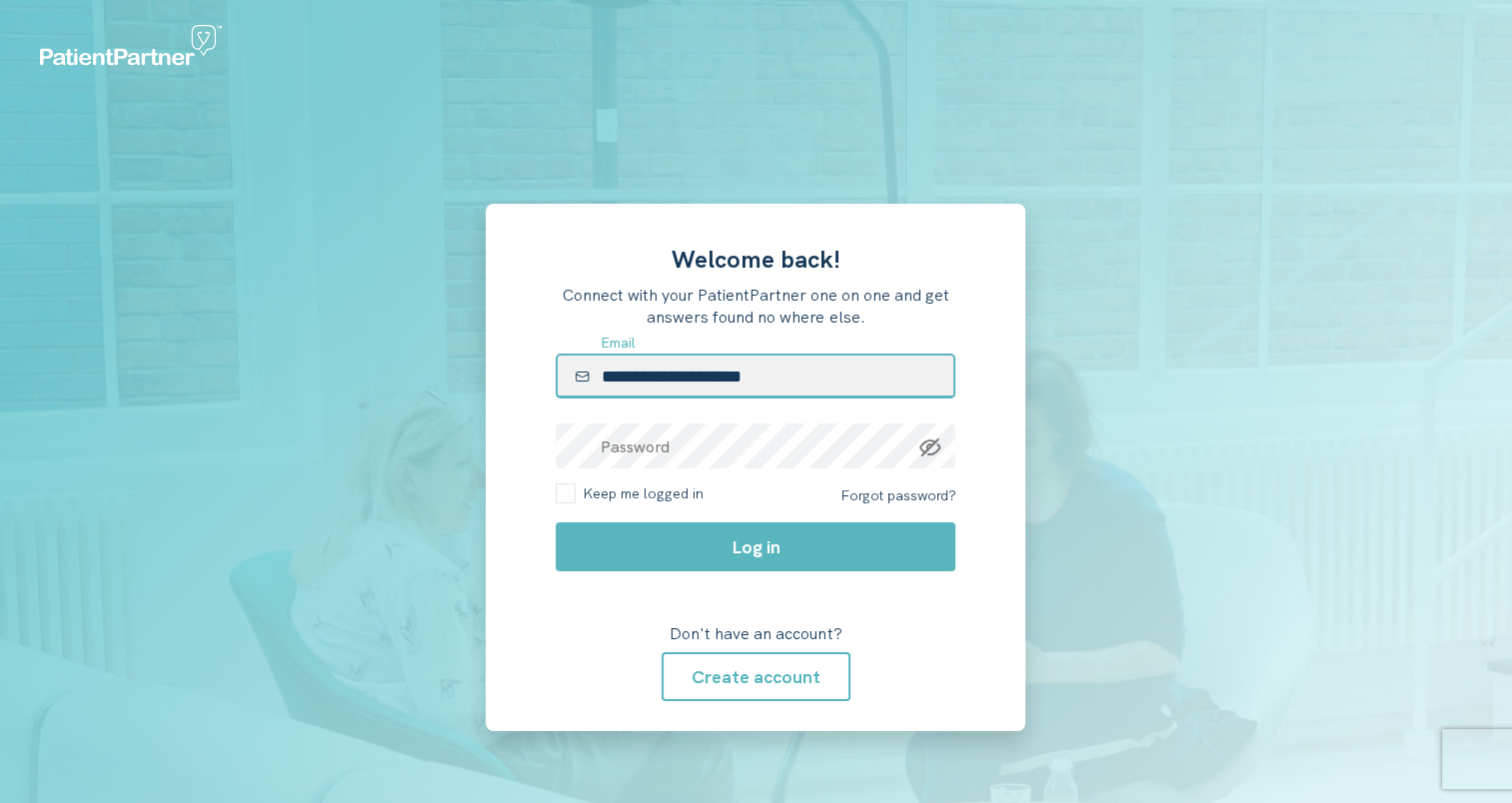 click on "**********" at bounding box center (756, 376) 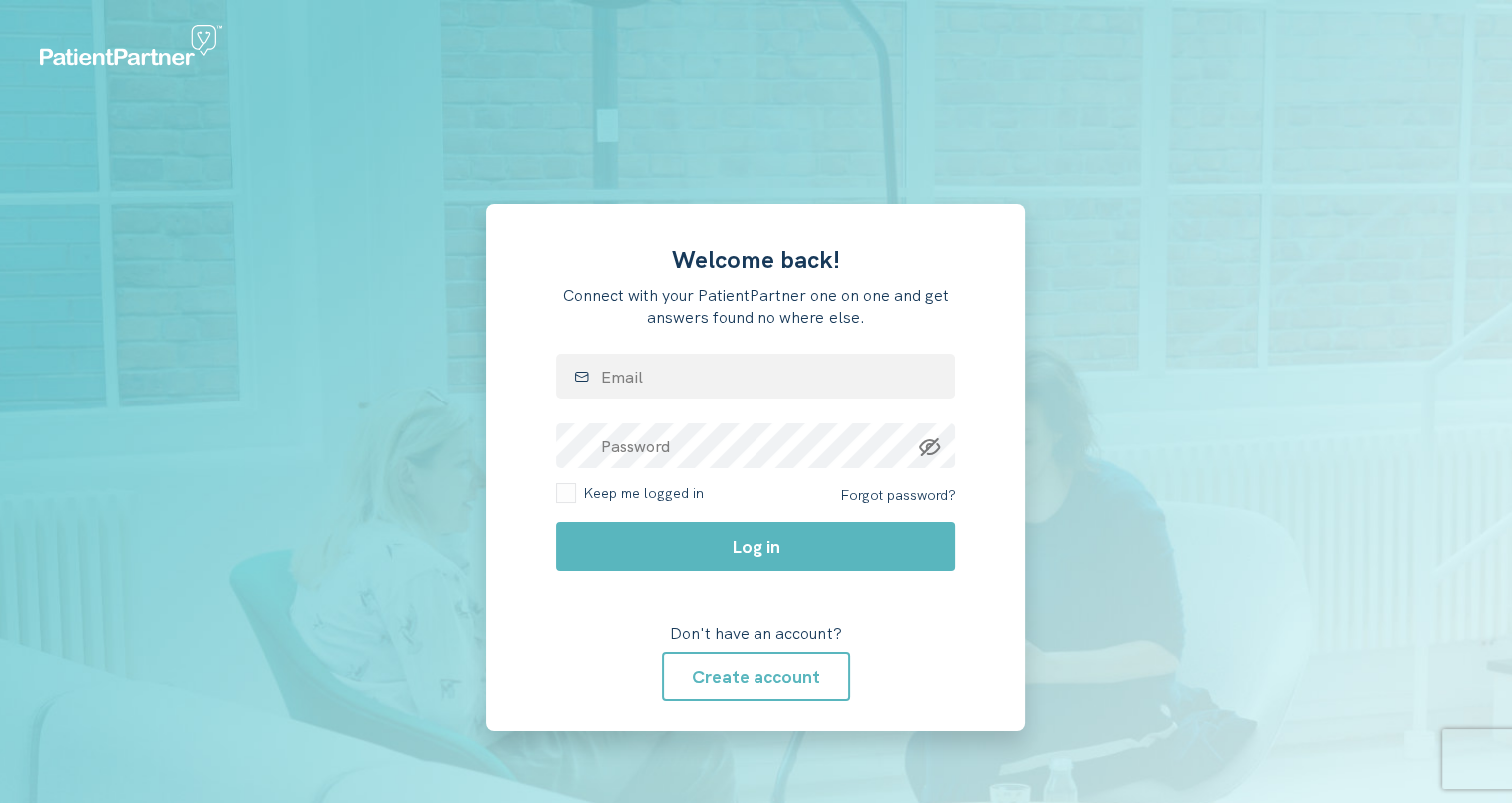 click on "Welcome back! Connect with your PatientPartner one on one and get answers found no where else. Email Password Keep me logged in Forgot password? Log in Don't have an account? Create account" at bounding box center (756, 467) 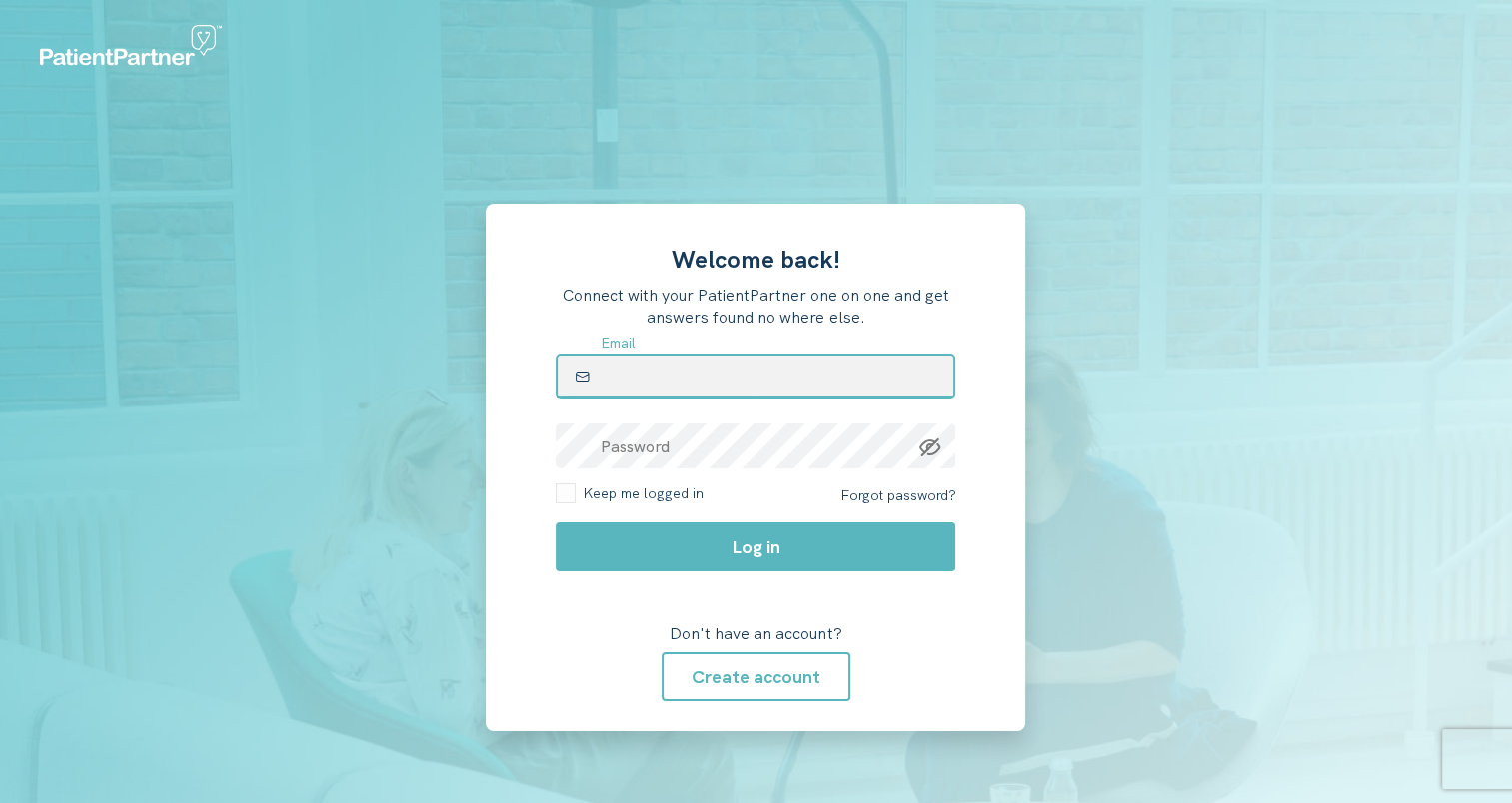 click at bounding box center (756, 376) 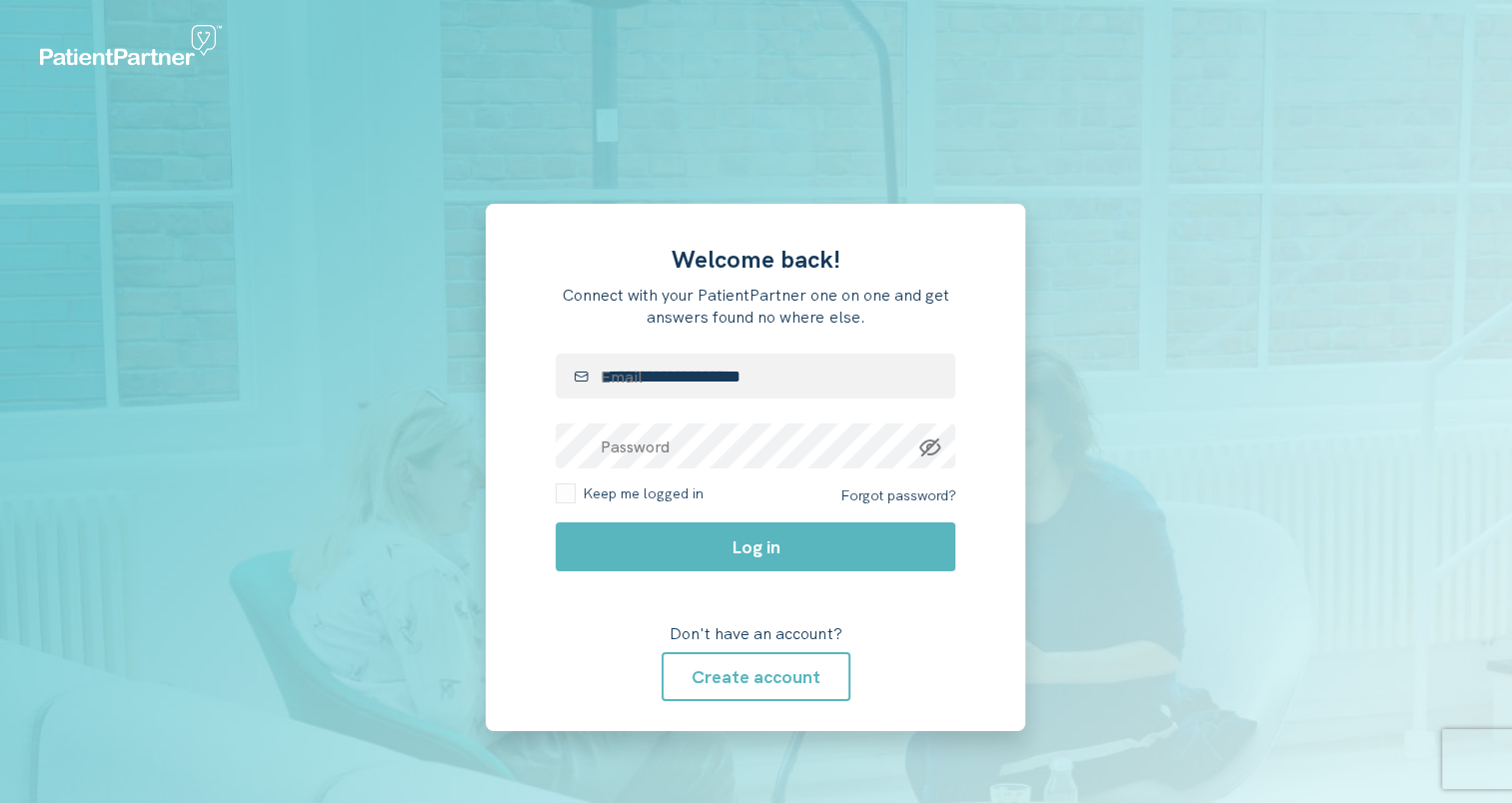 click on "**********" at bounding box center [756, 467] 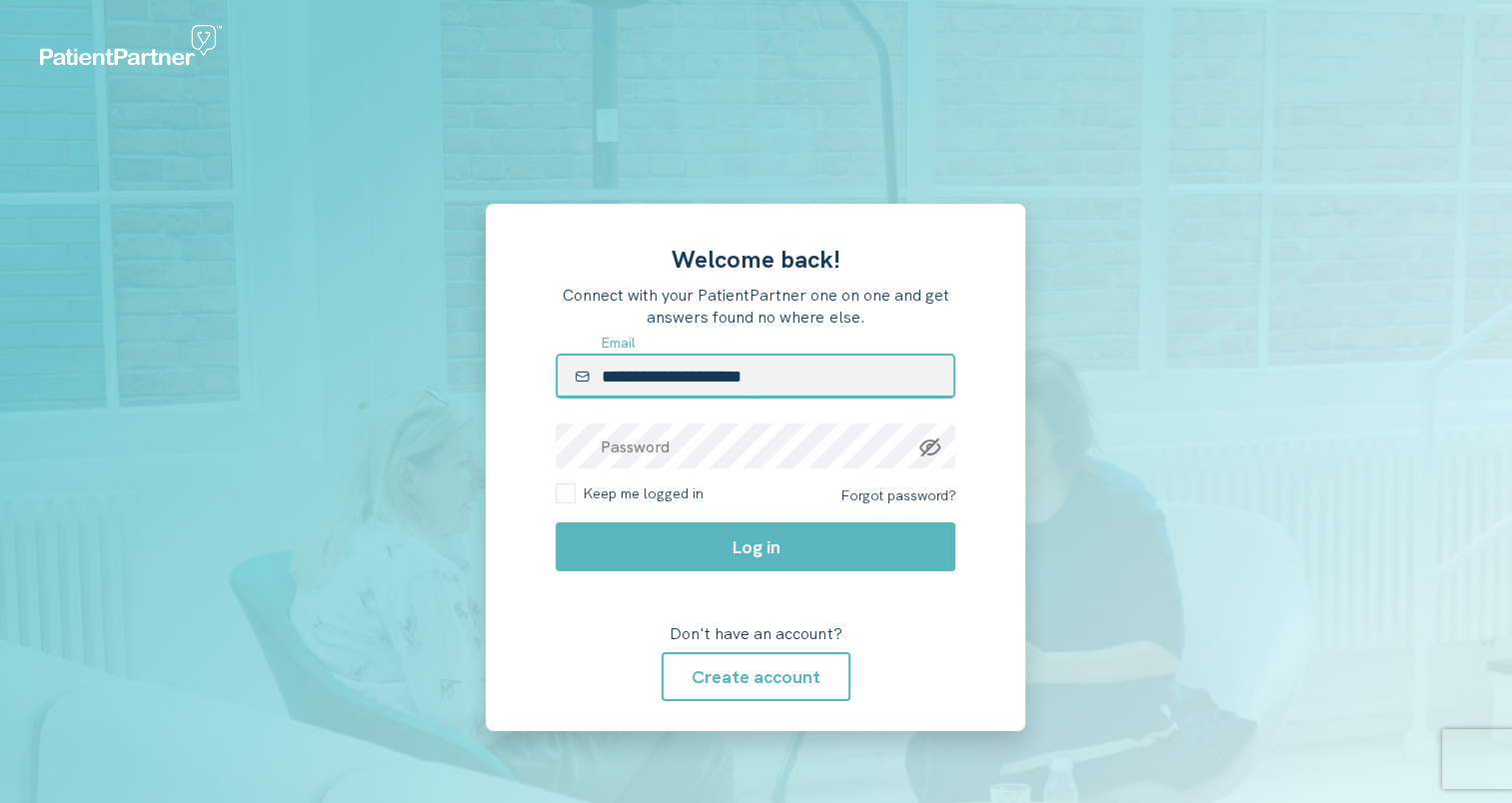 click on "**********" at bounding box center (756, 376) 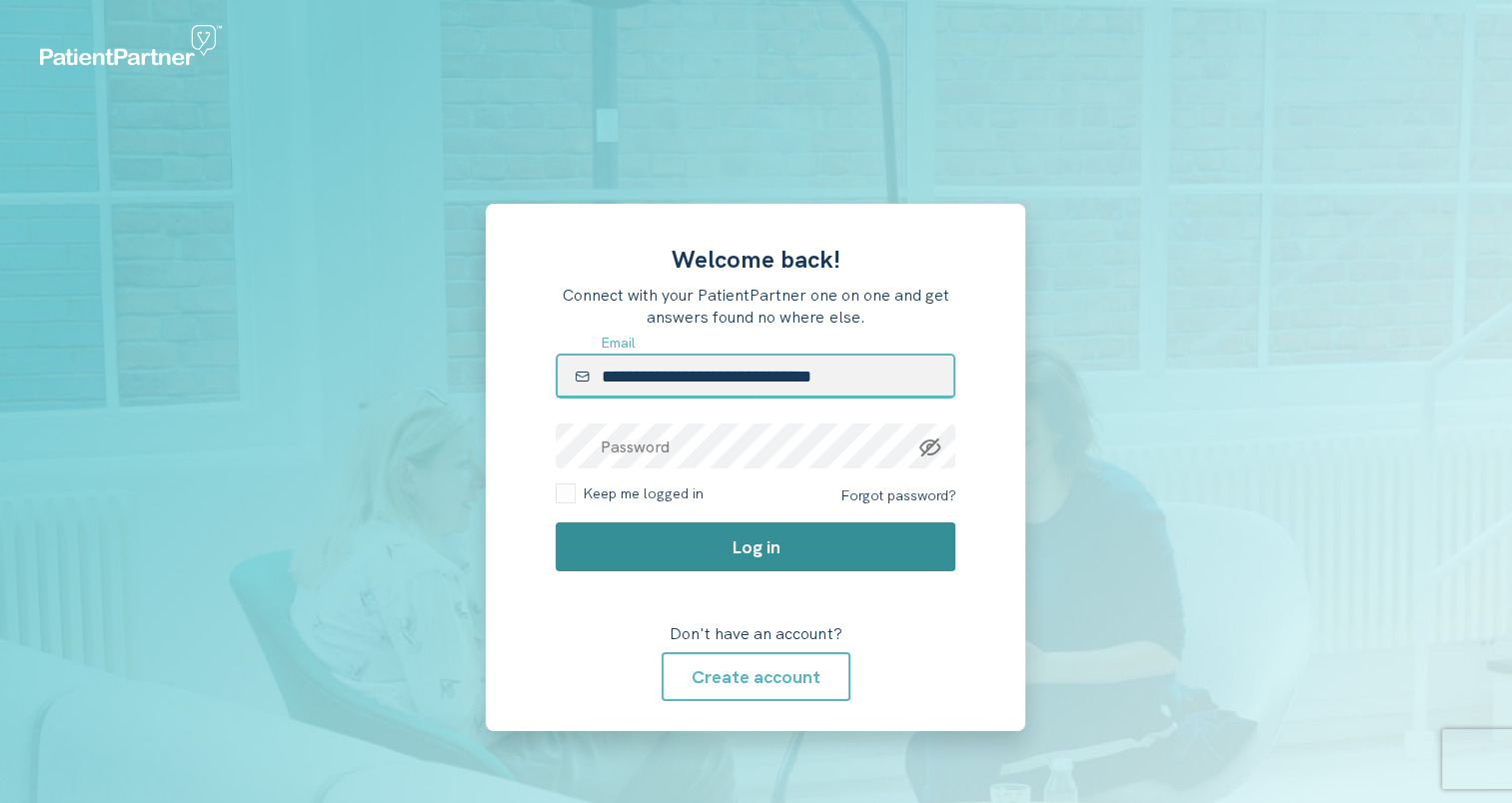 type on "**********" 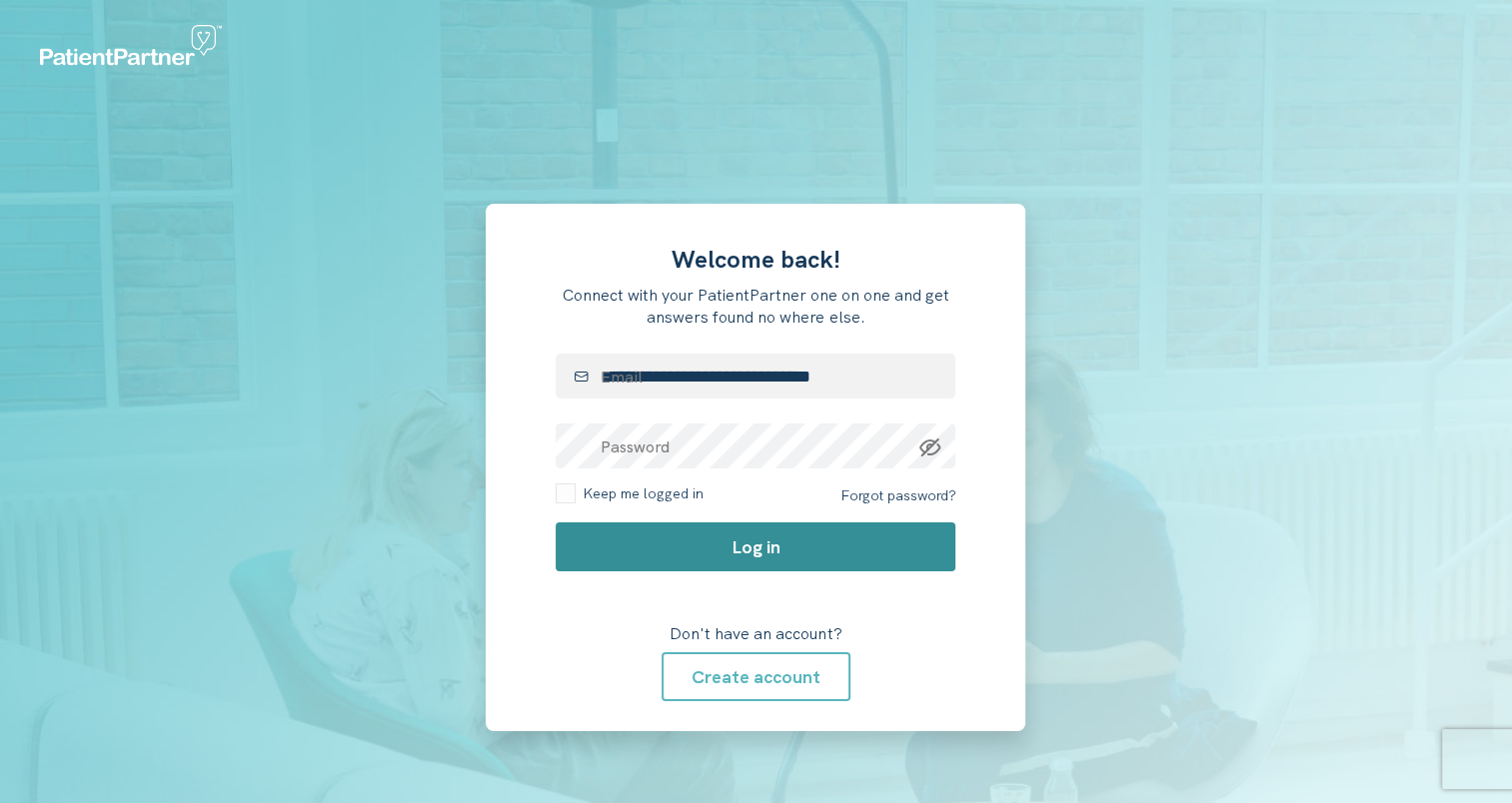click on "Log in" 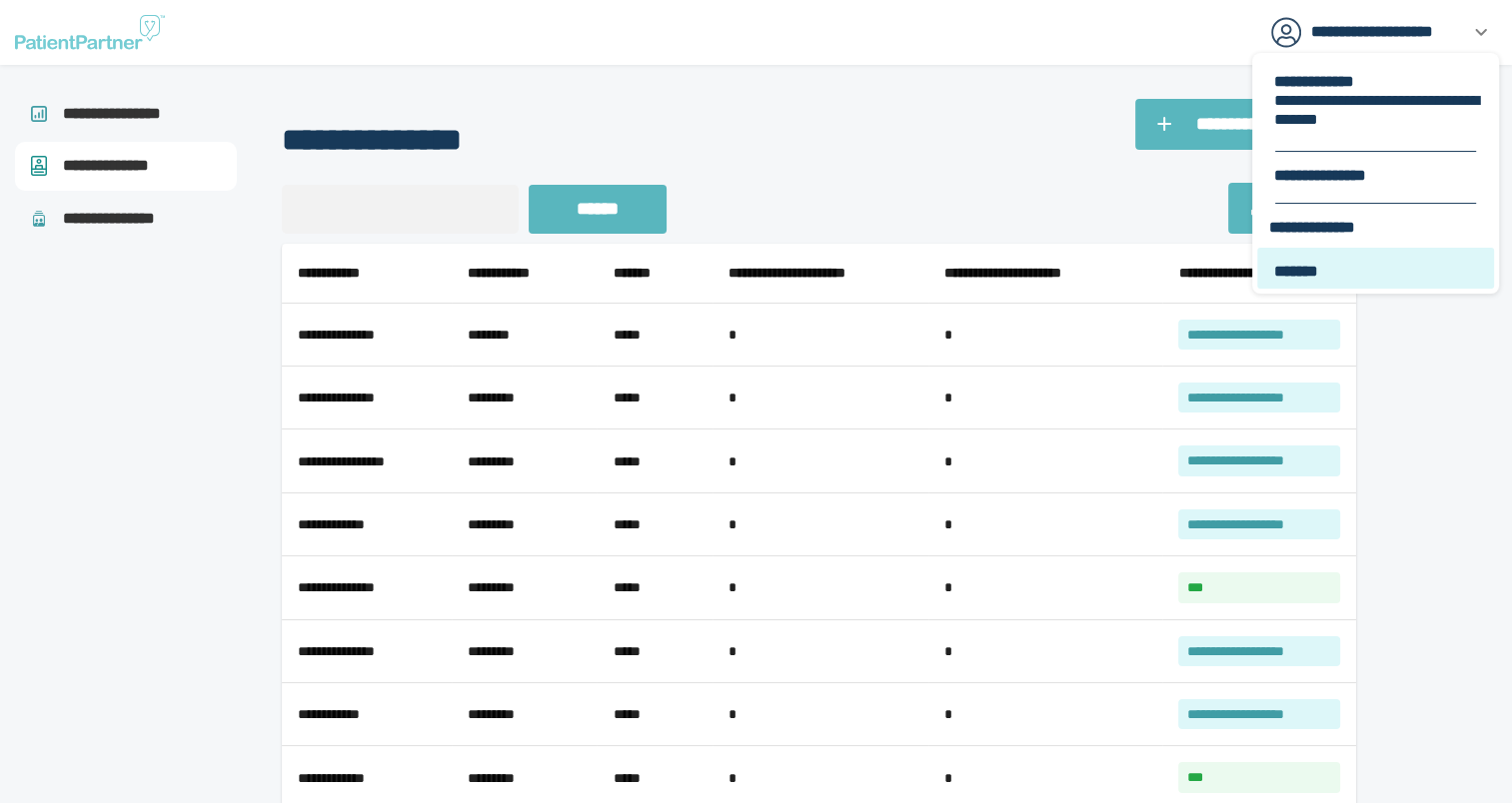 click on "*******" at bounding box center [1377, 271] 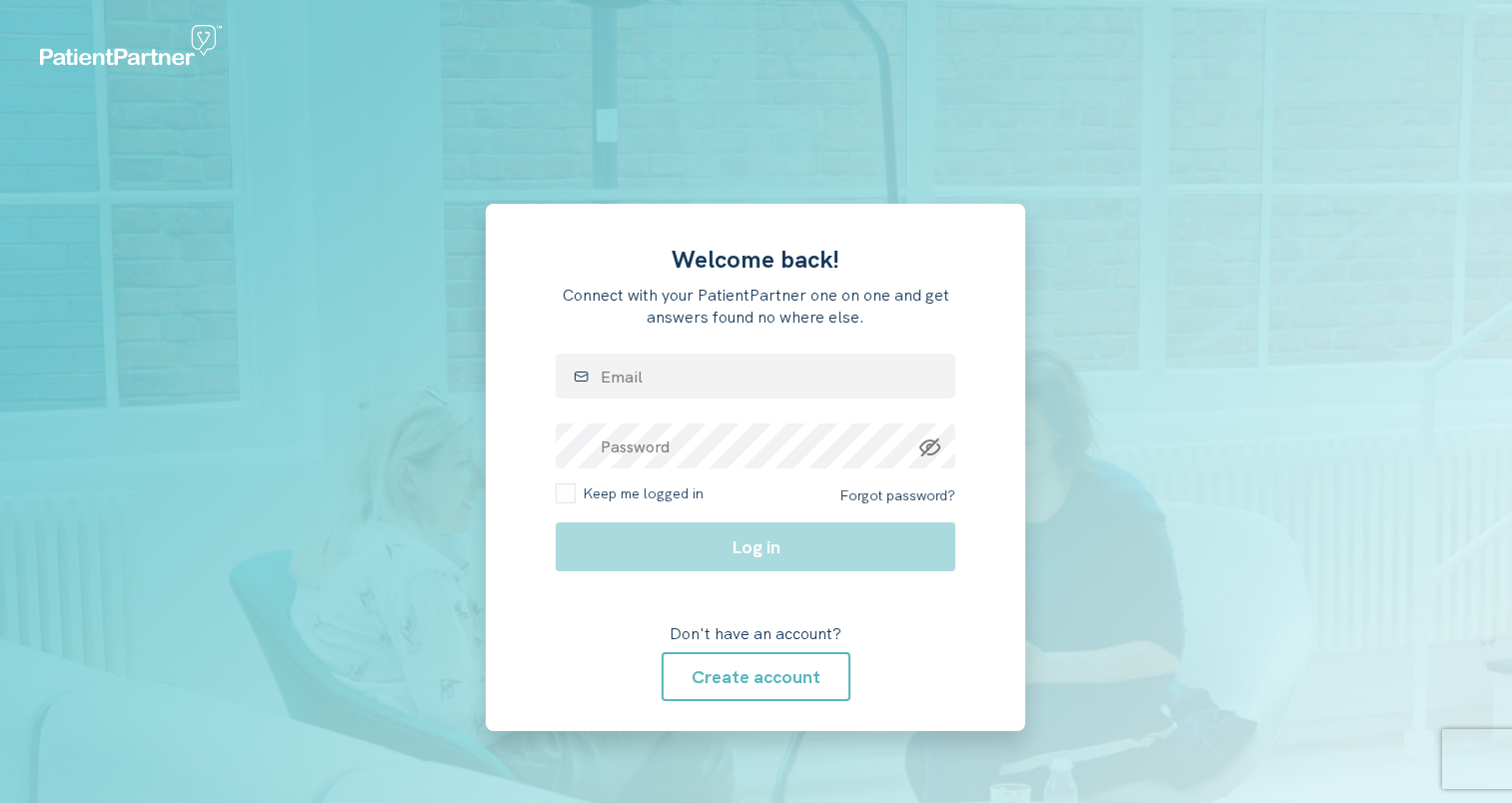 scroll, scrollTop: 0, scrollLeft: 0, axis: both 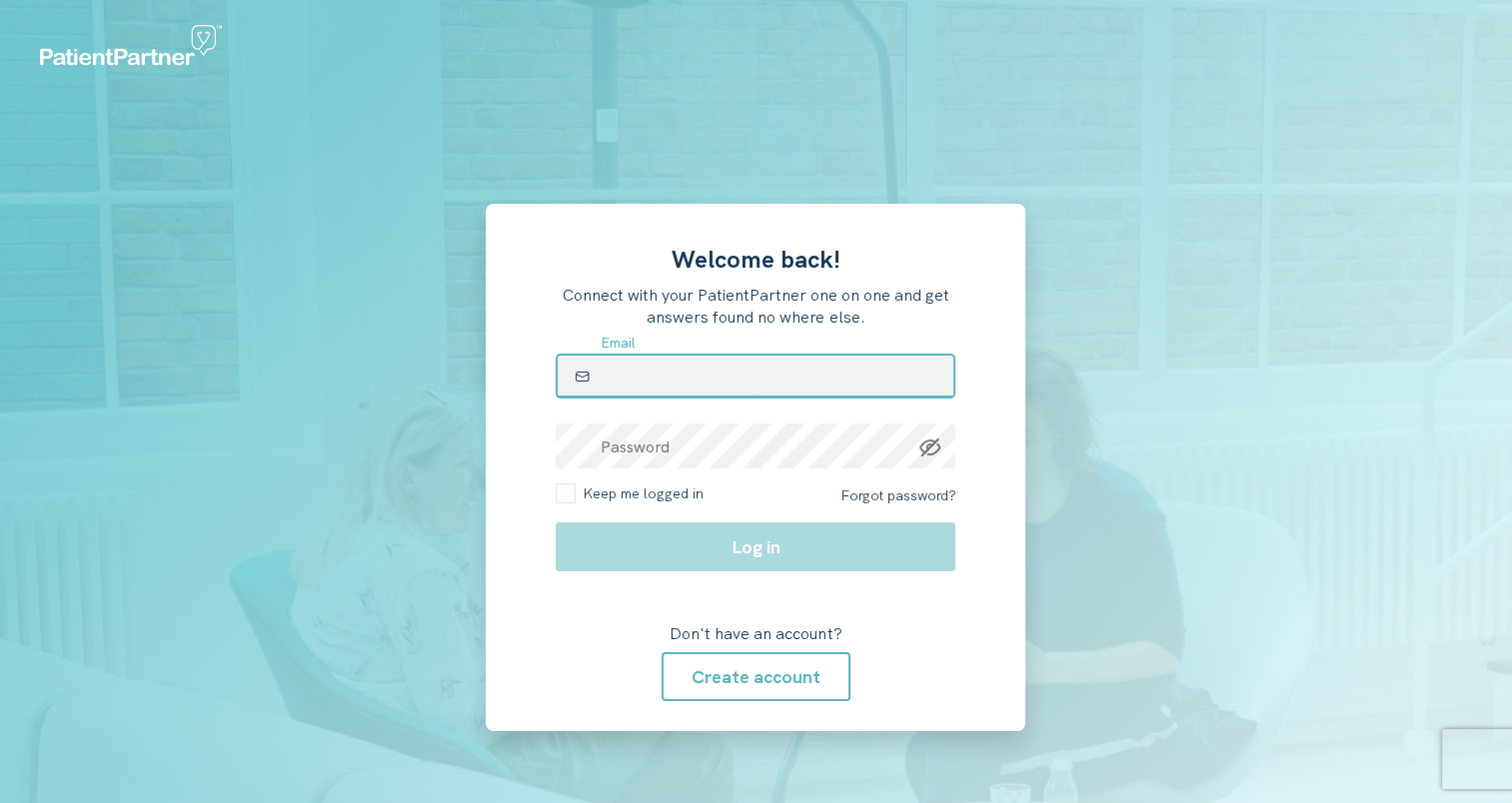 click at bounding box center (756, 376) 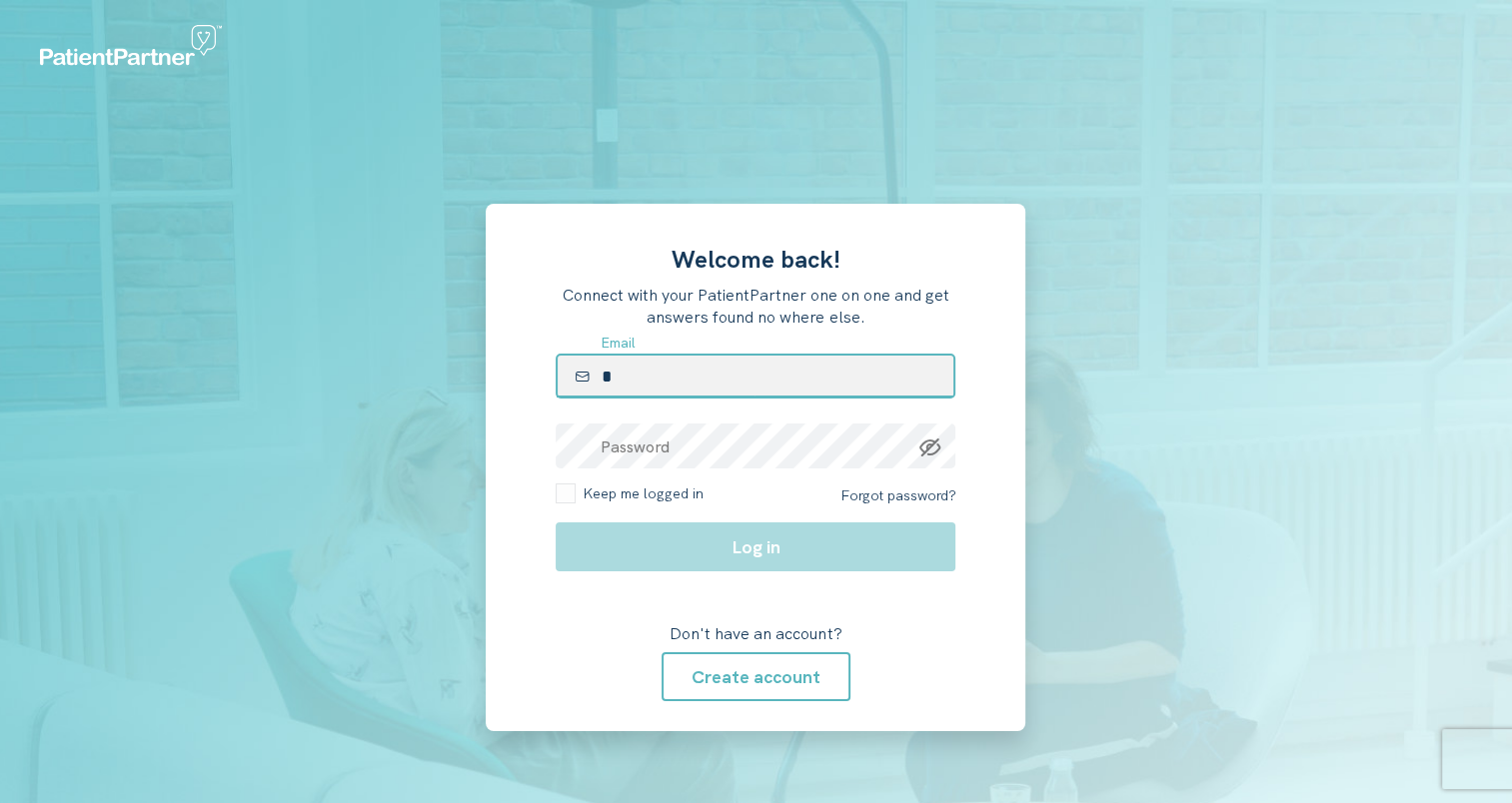 type on "*" 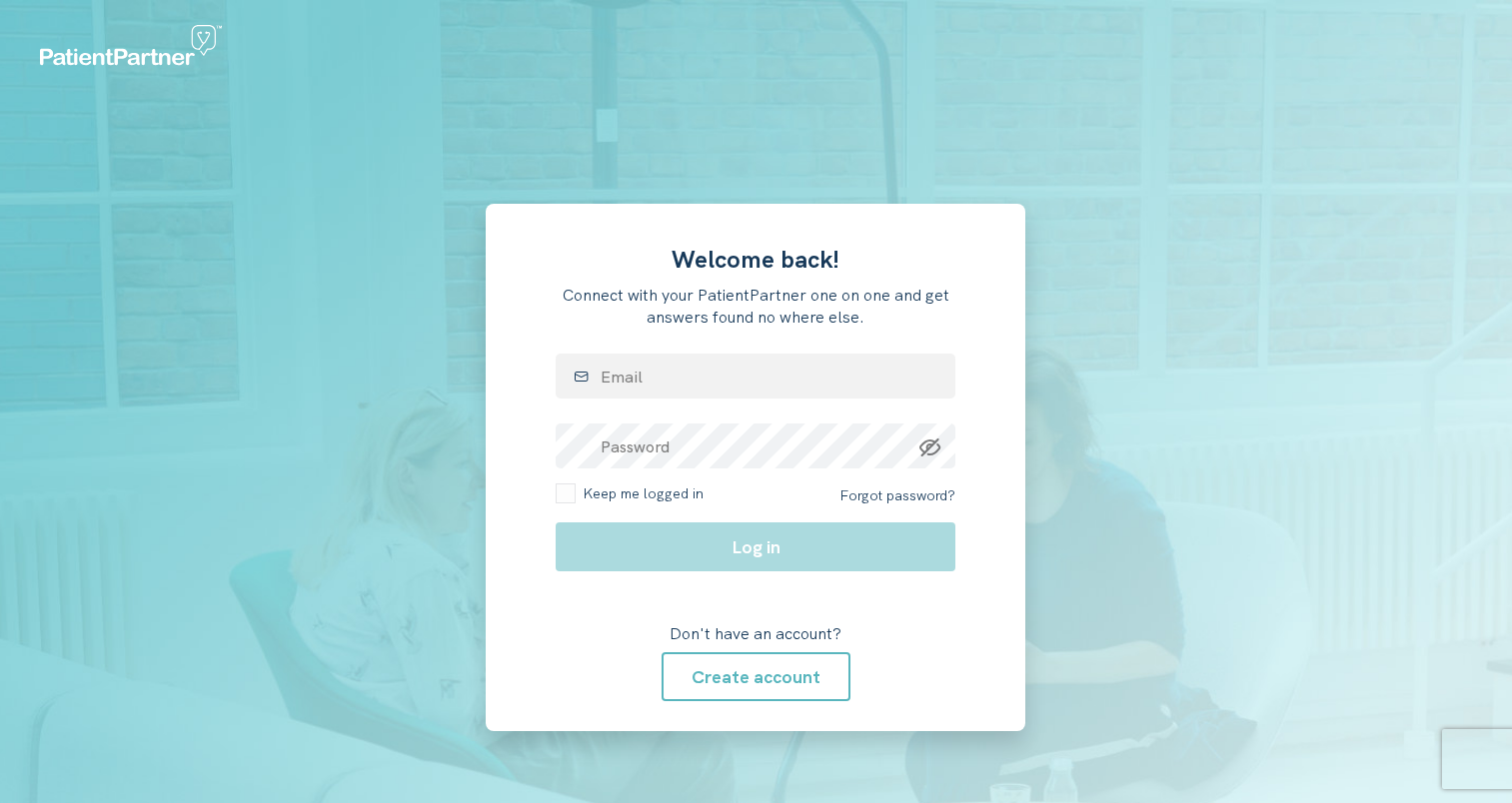 scroll, scrollTop: 0, scrollLeft: 0, axis: both 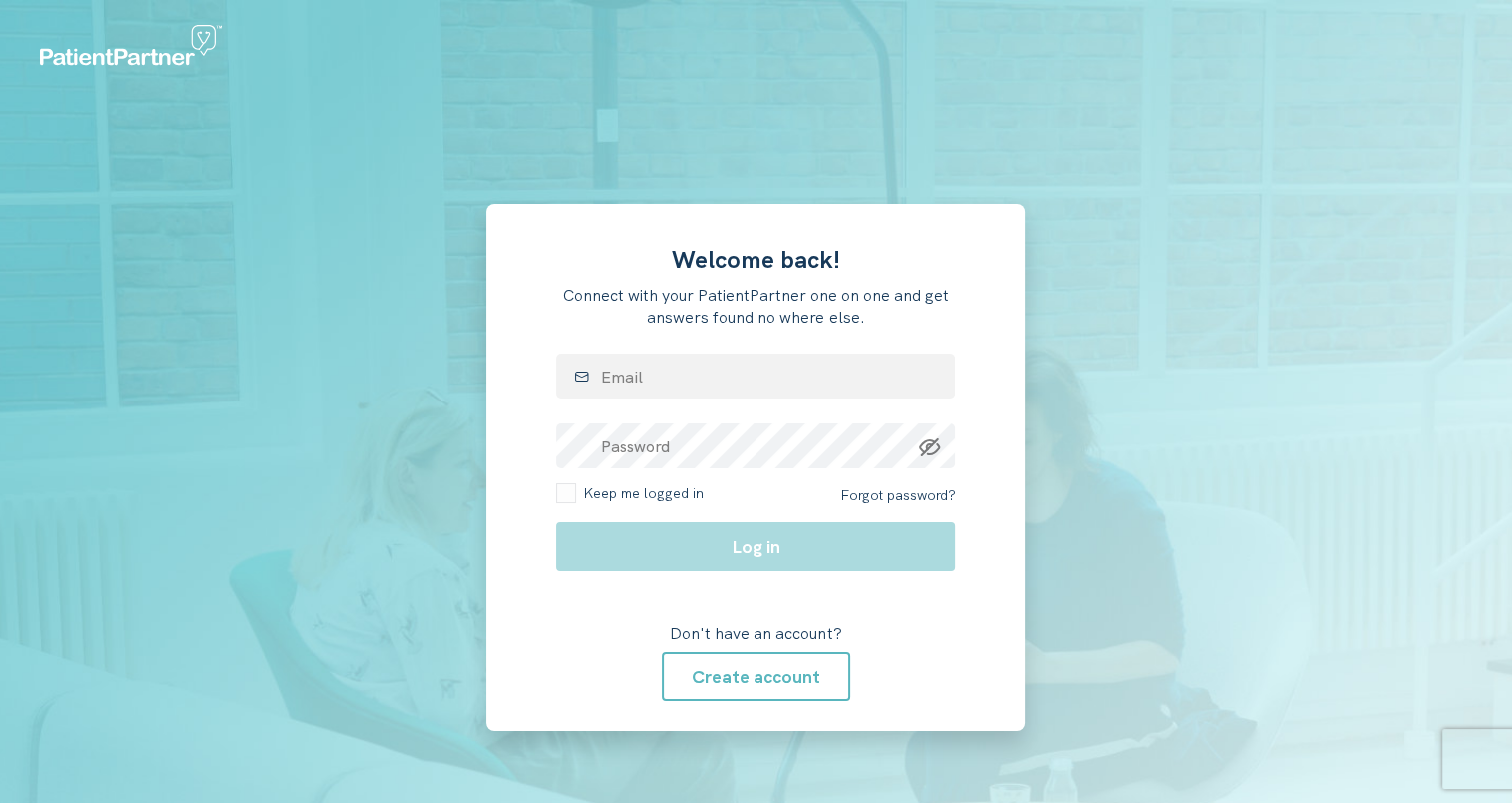 click on "Welcome back! Connect with your PatientPartner one on one and get answers found no where else. Email Password Keep me logged in Forgot password? Log in Don't have an account? Create account" at bounding box center [756, 467] 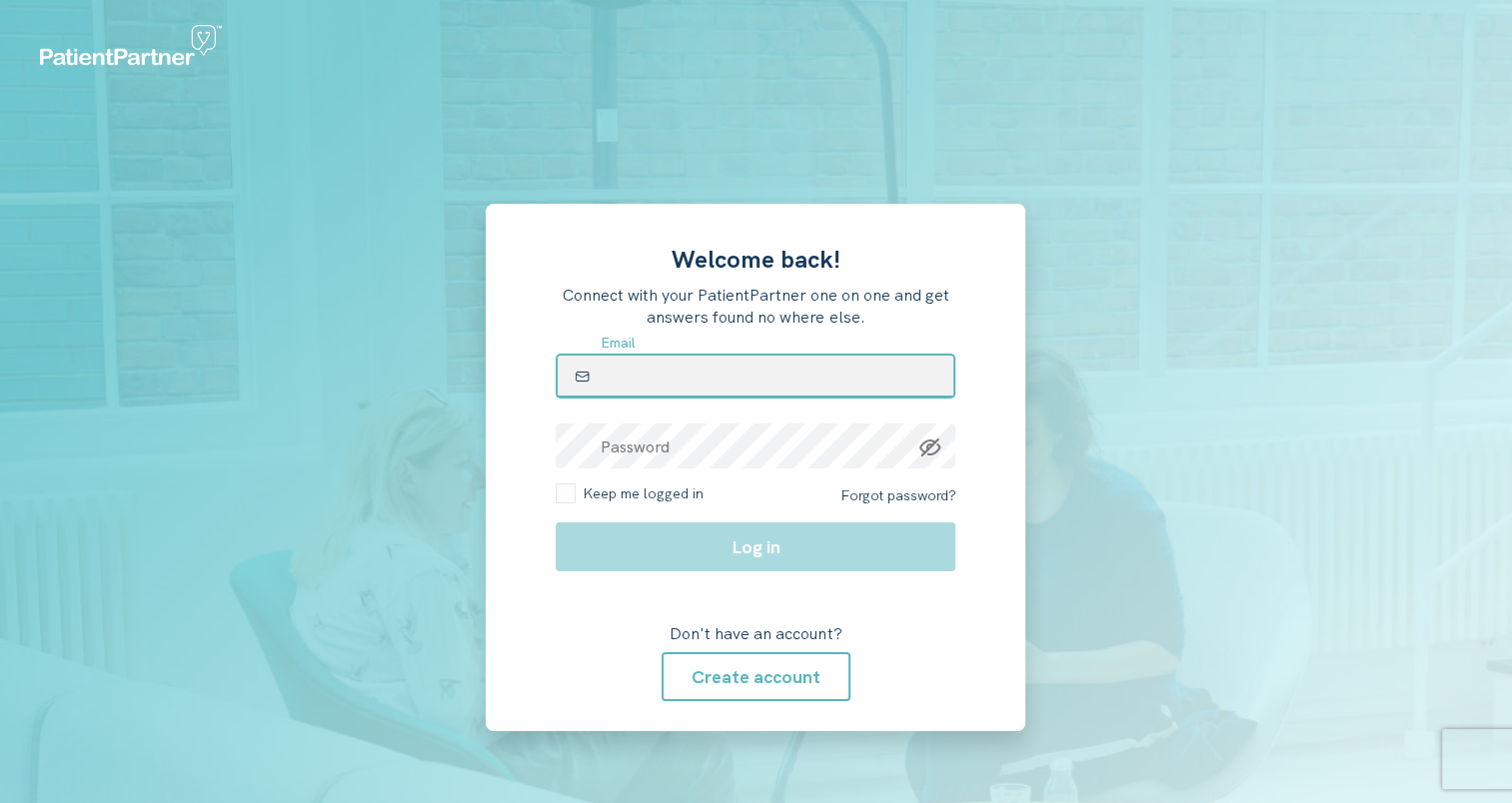 click at bounding box center (756, 376) 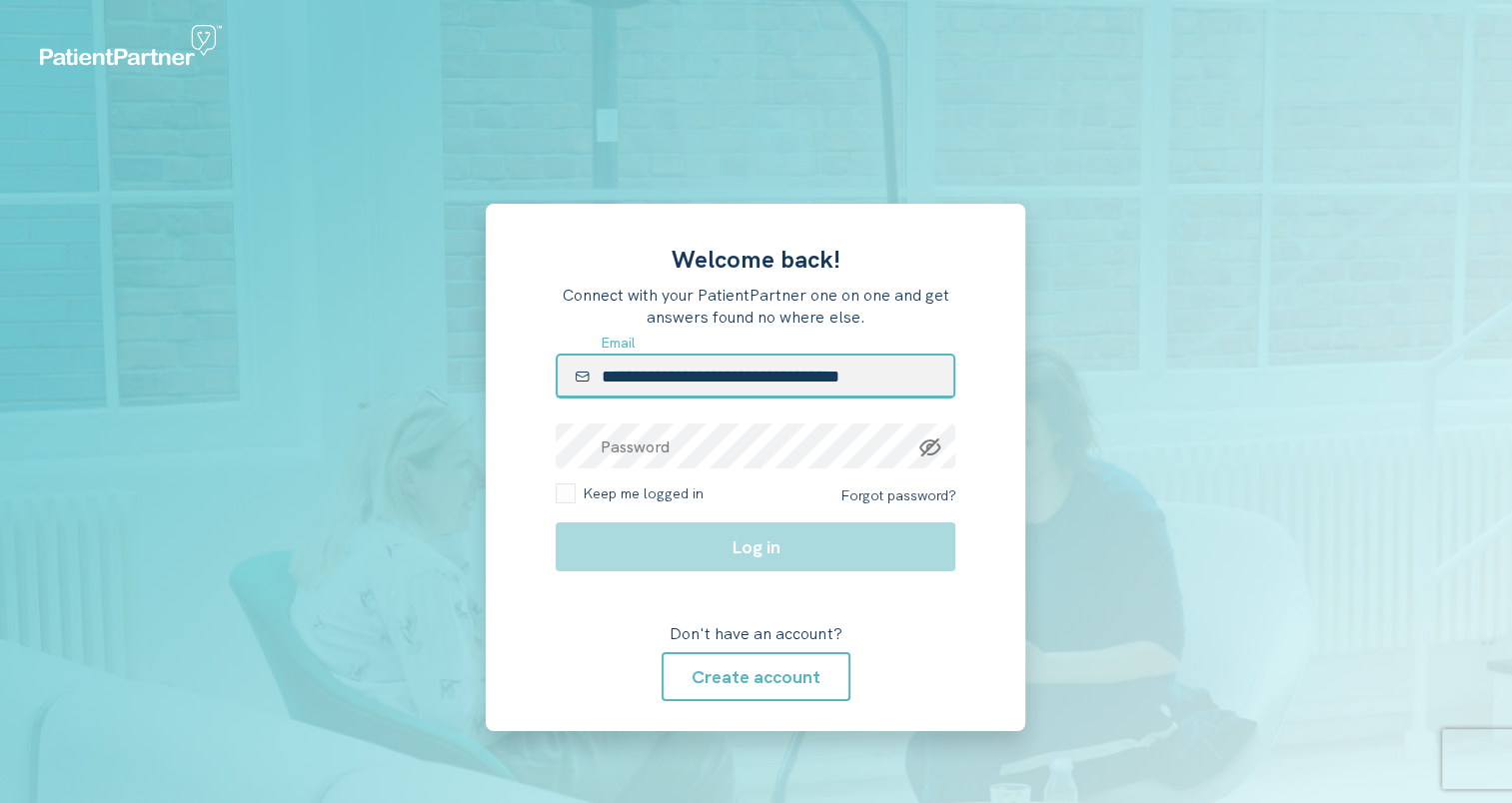 type on "**********" 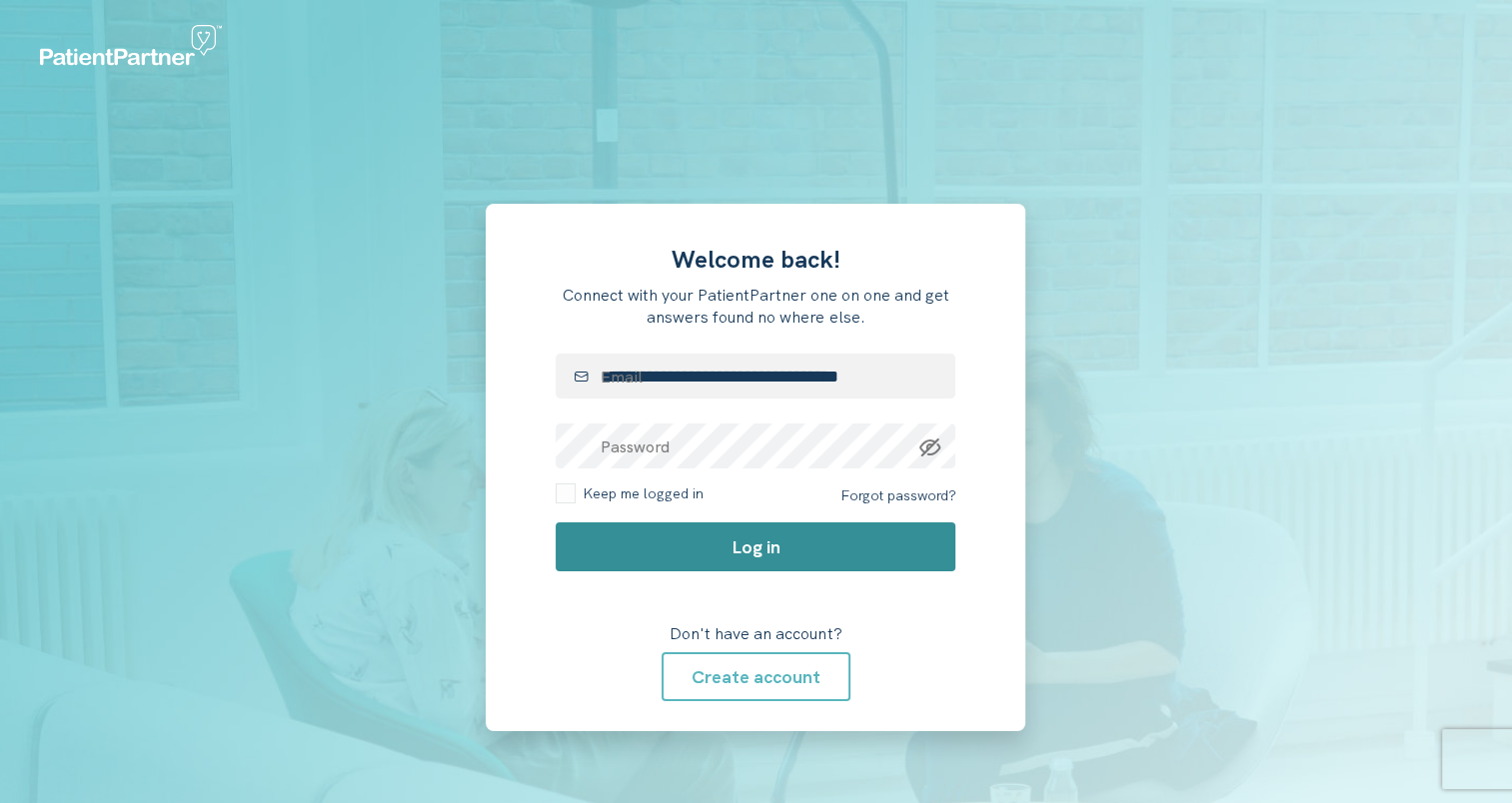 click on "Log in" 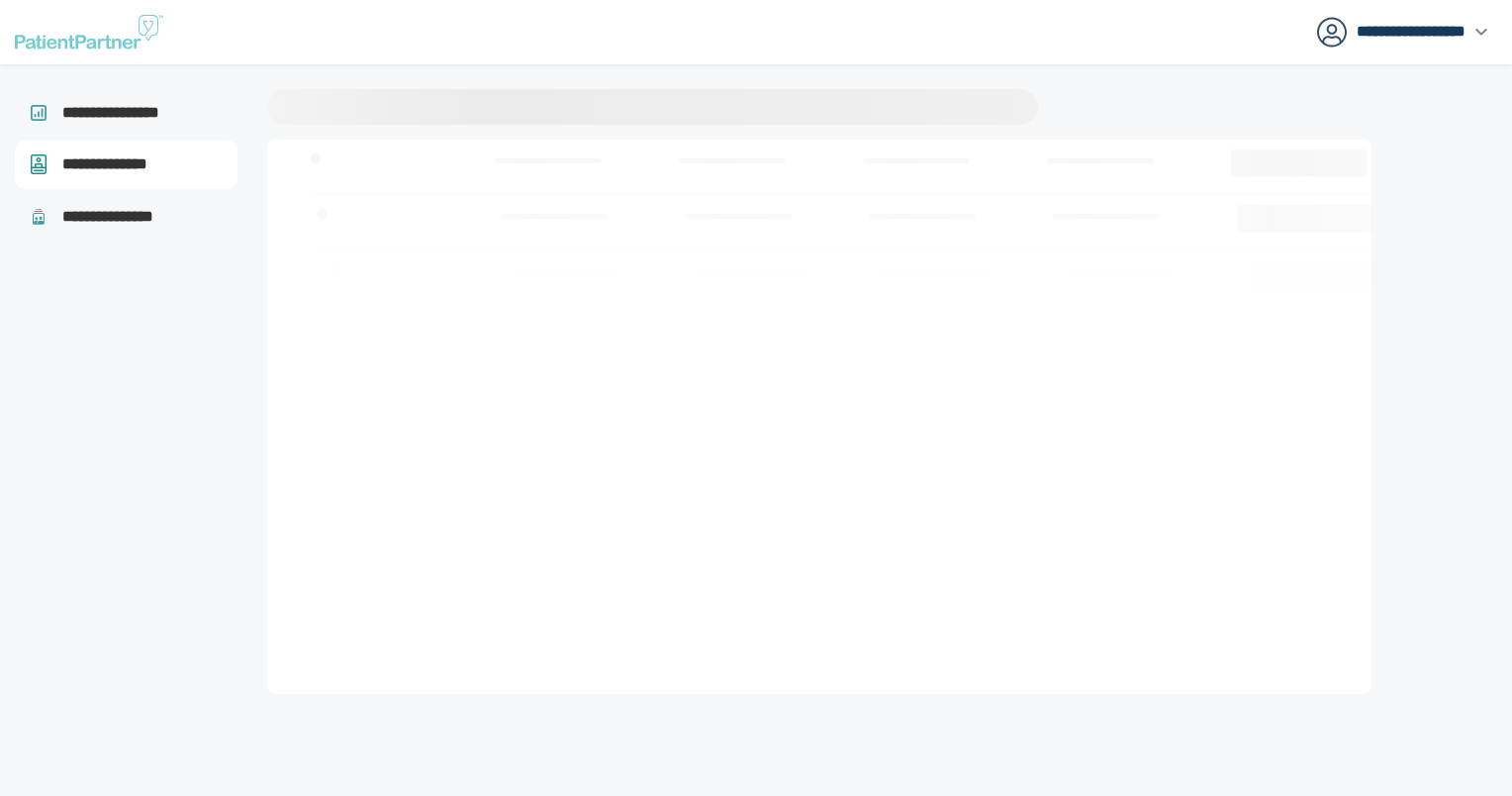 scroll, scrollTop: 0, scrollLeft: 0, axis: both 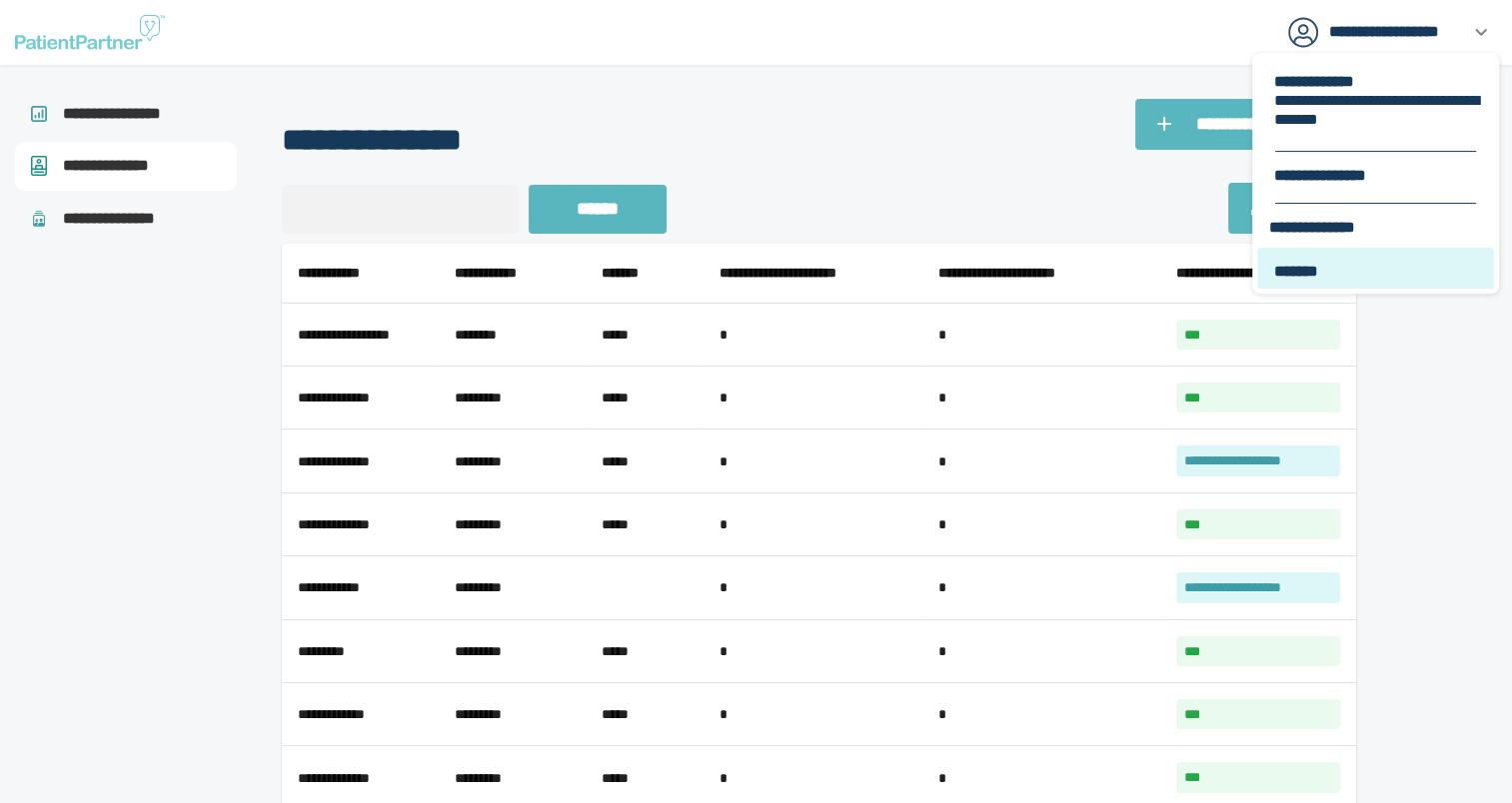click on "*******" at bounding box center [1375, 268] 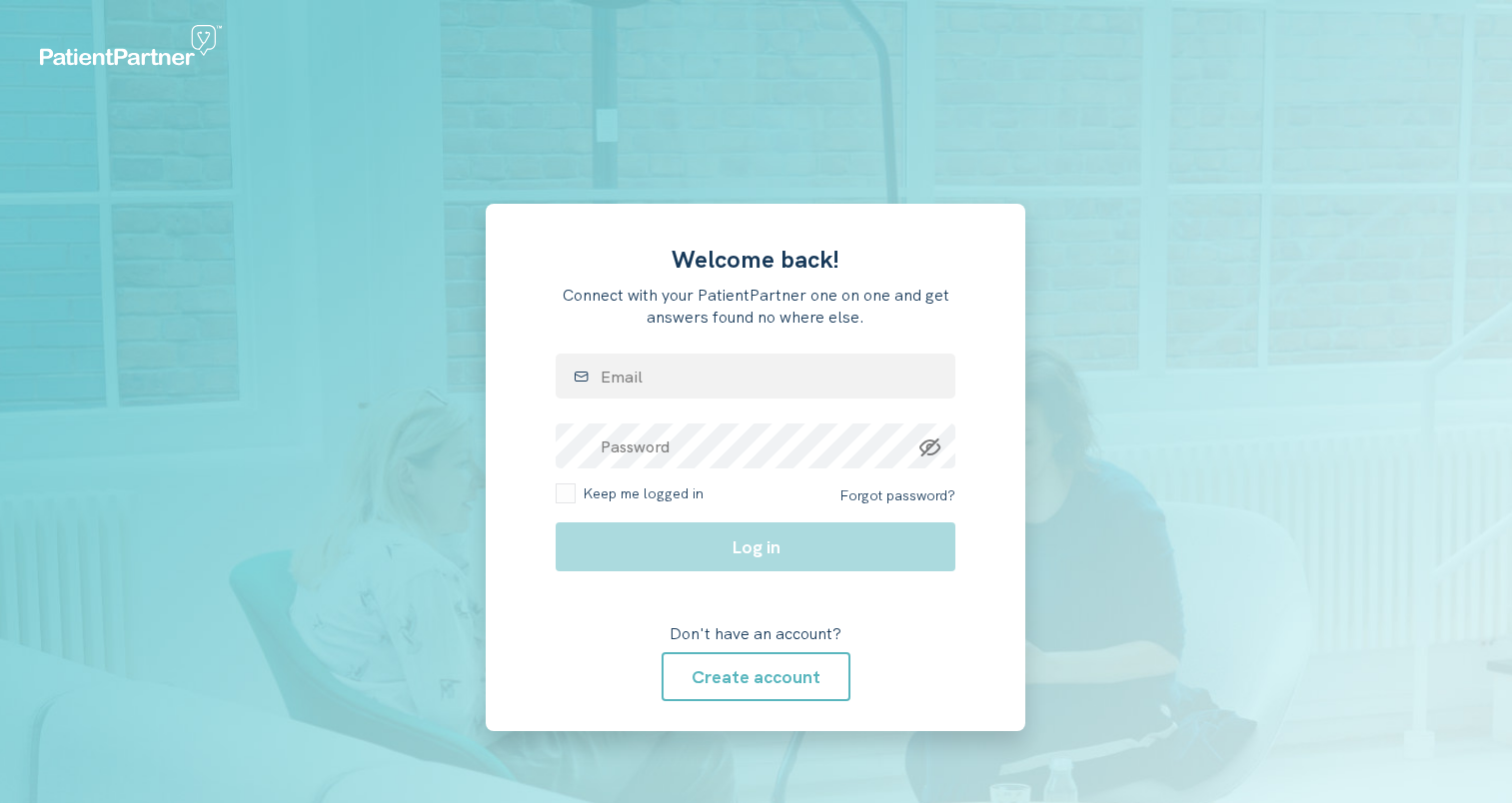 scroll, scrollTop: 0, scrollLeft: 0, axis: both 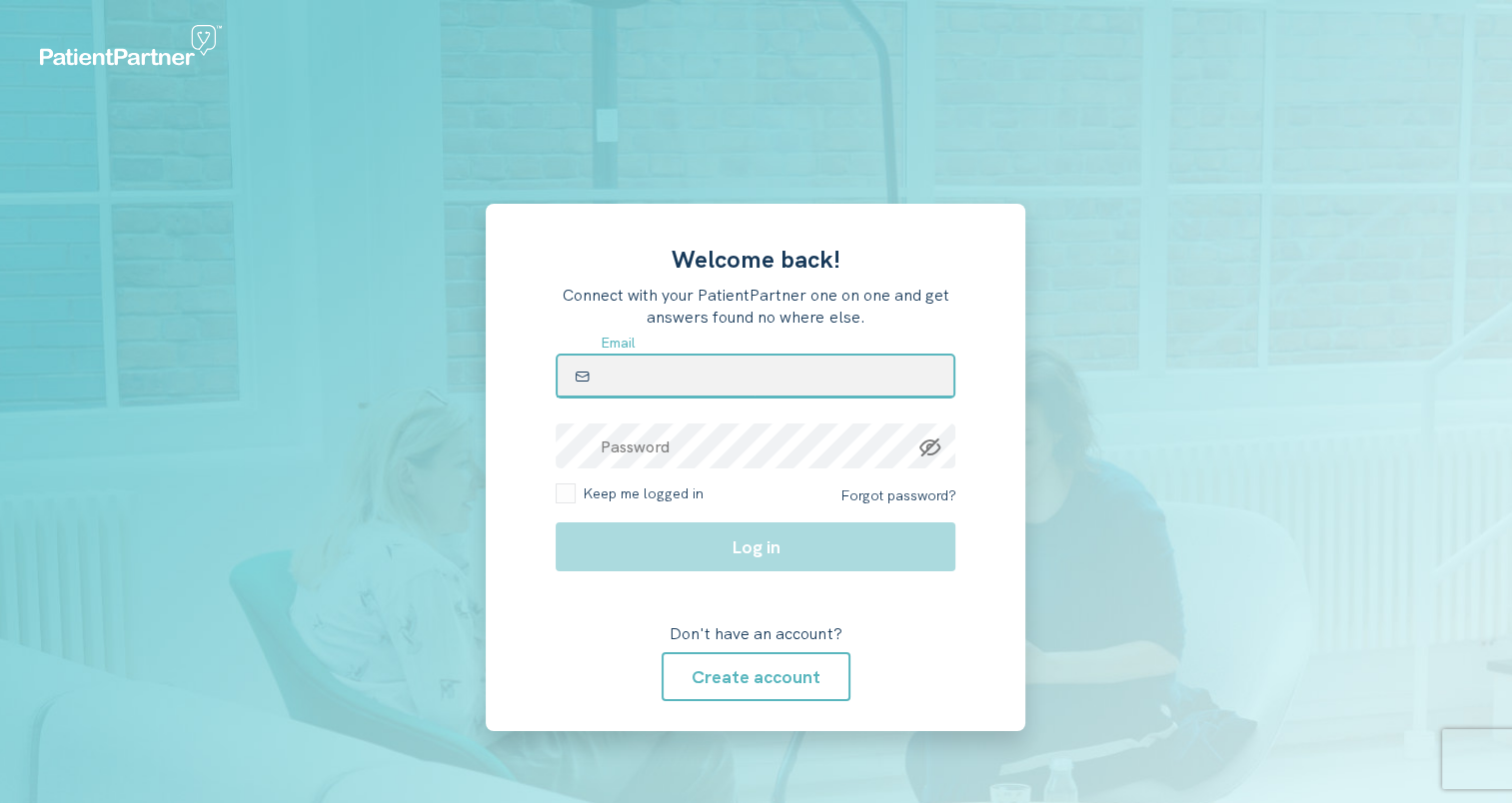 click at bounding box center (756, 376) 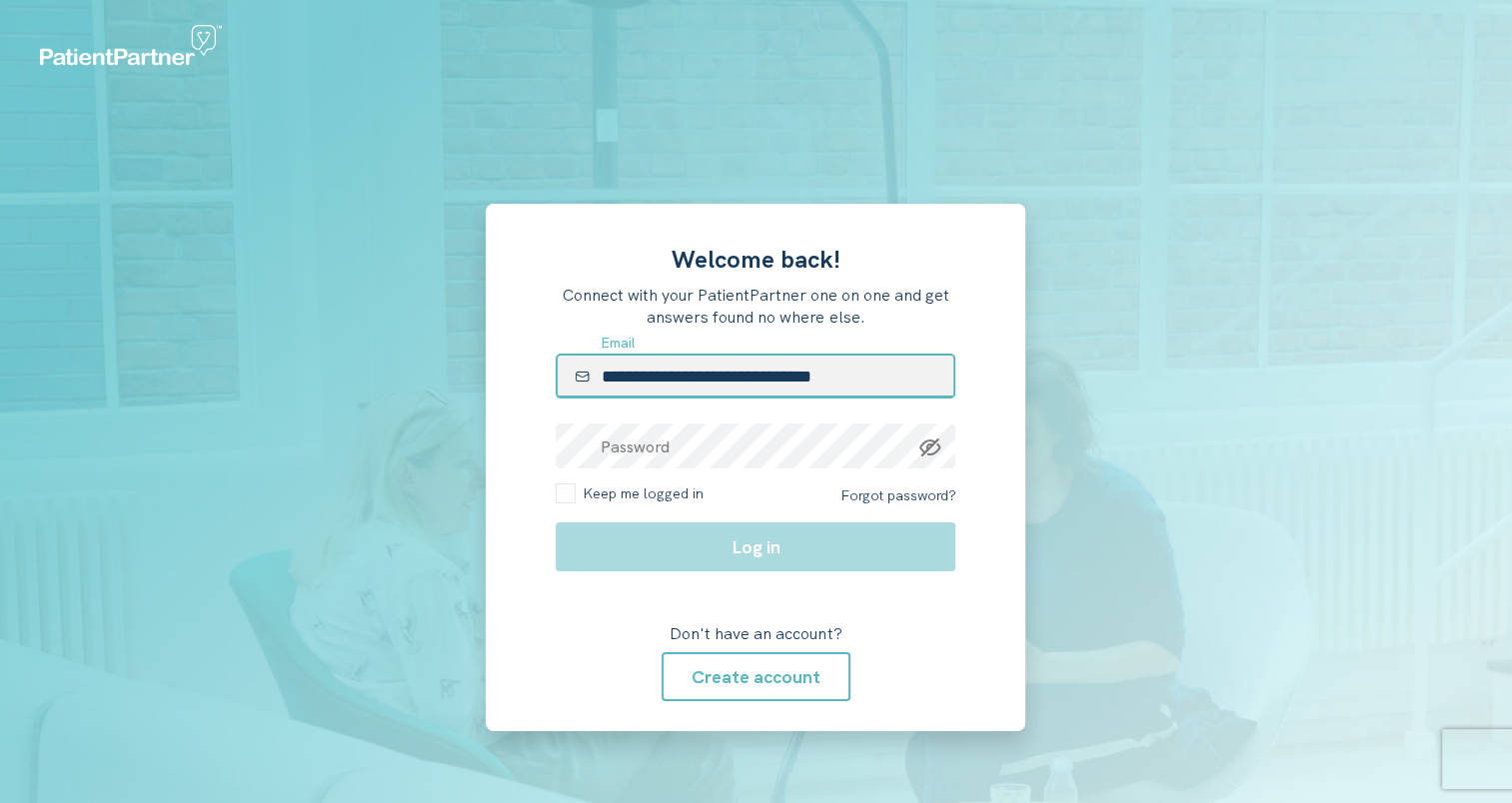 type on "**********" 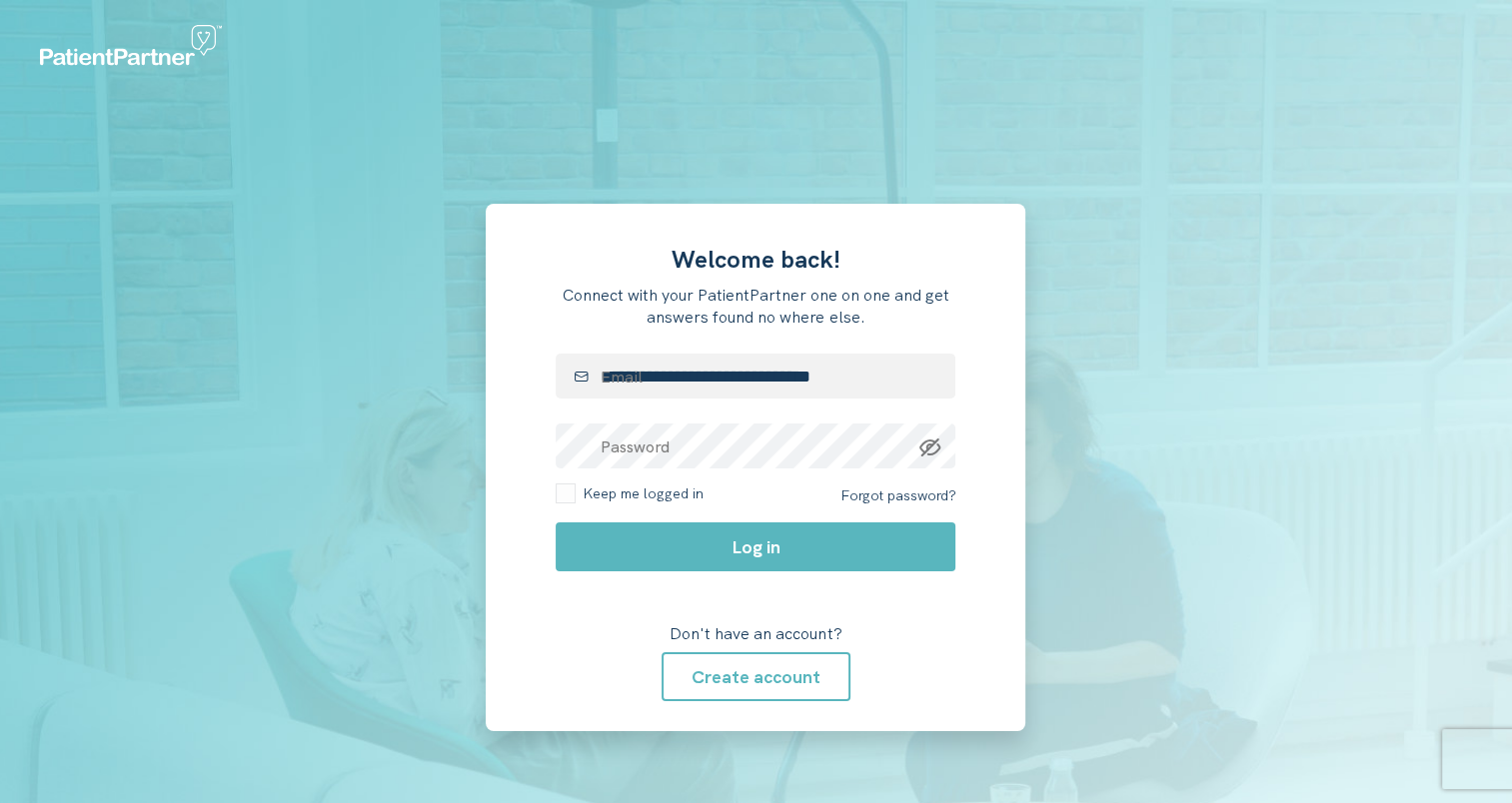 click on "**********" at bounding box center (756, 467) 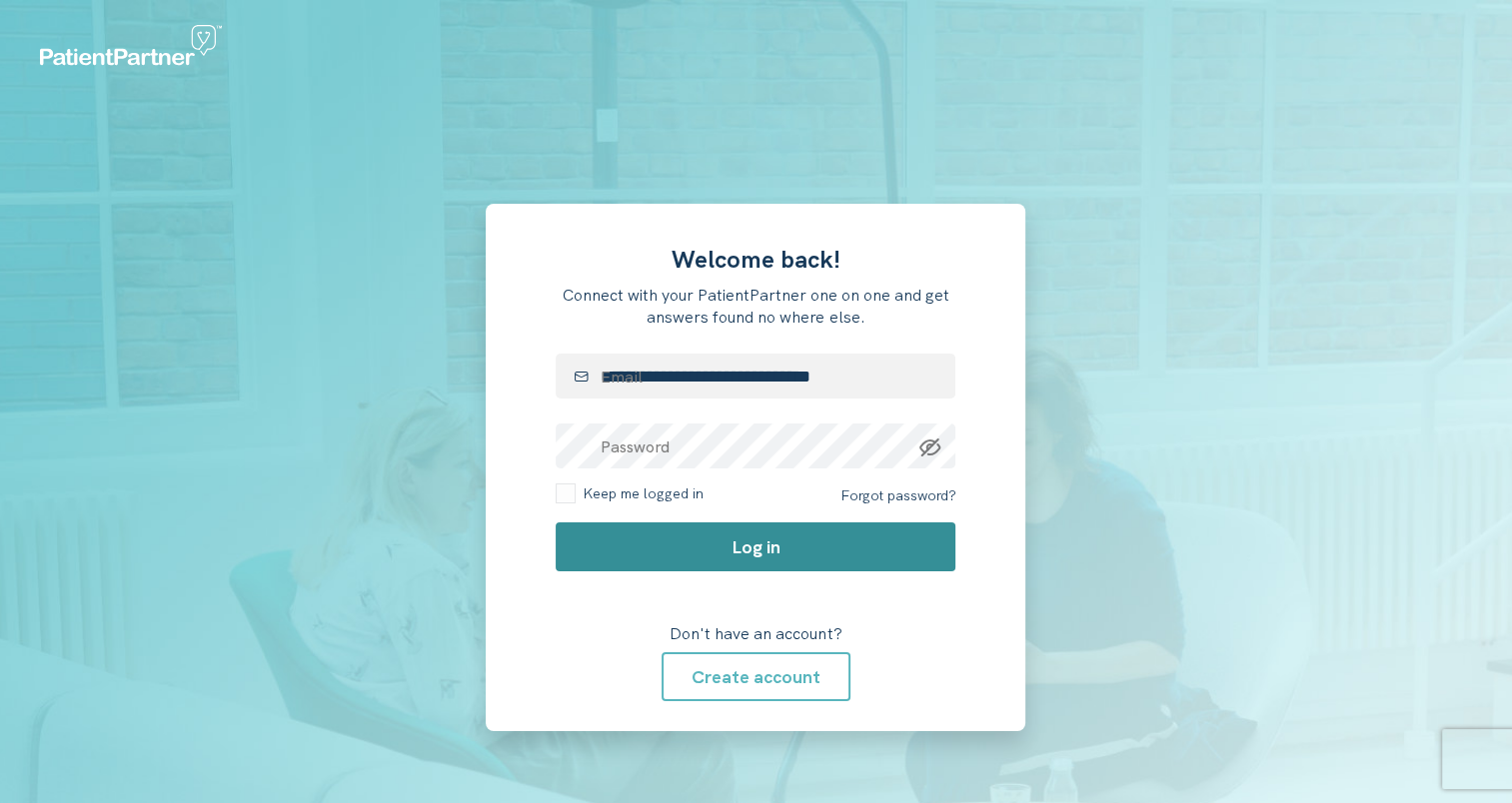 click on "Log in" 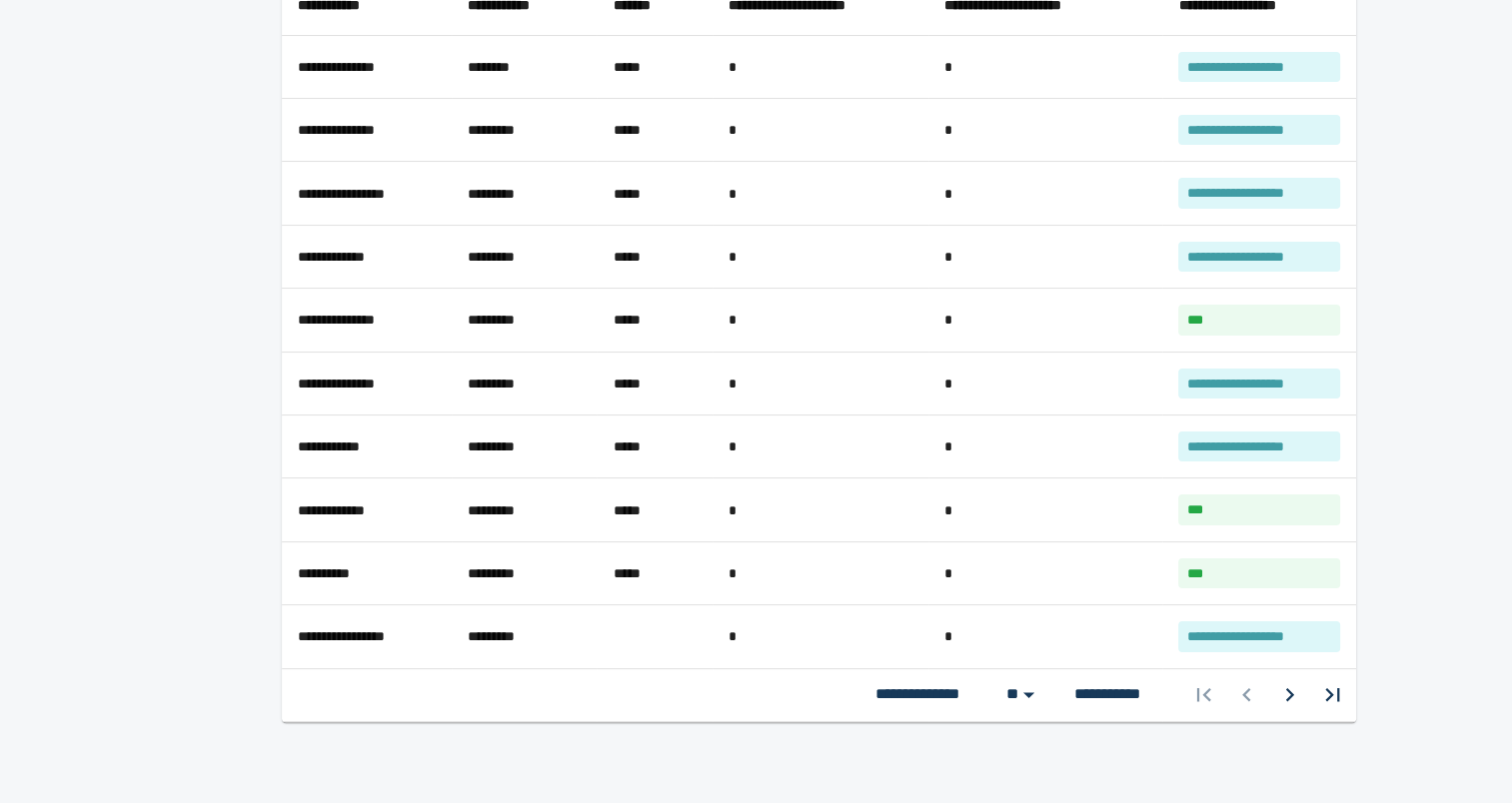 scroll, scrollTop: 285, scrollLeft: 0, axis: vertical 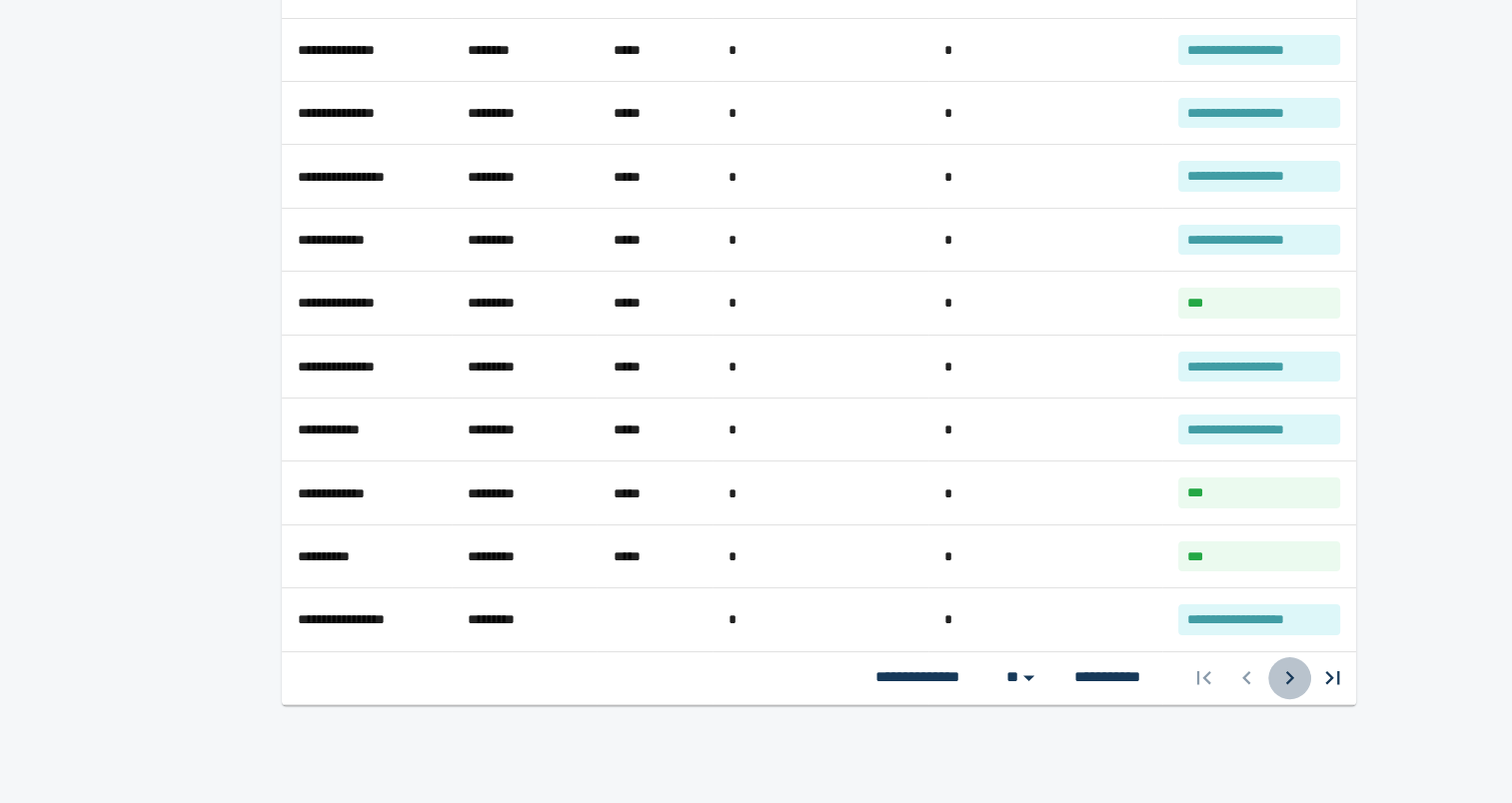 click 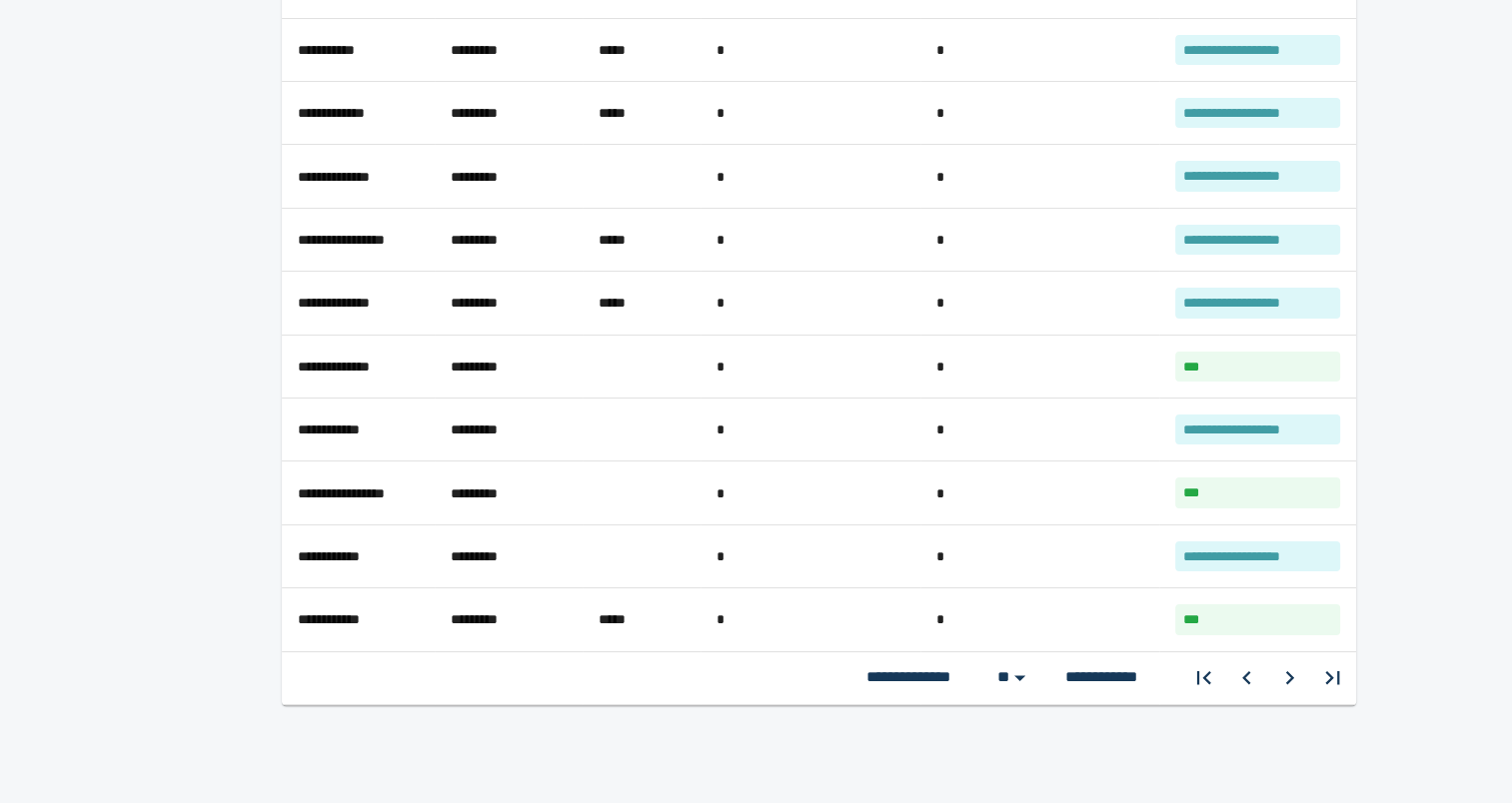 click 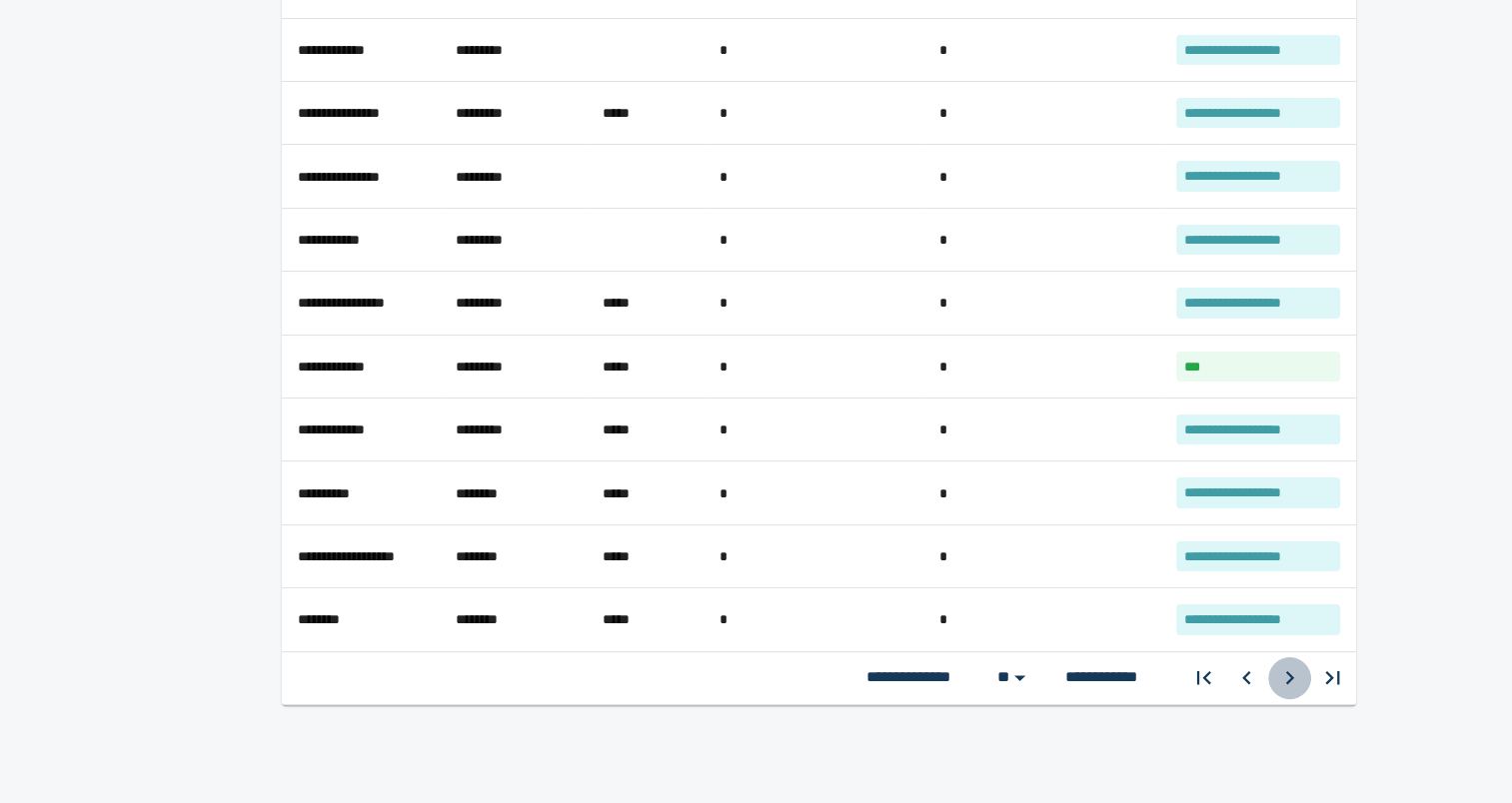 click 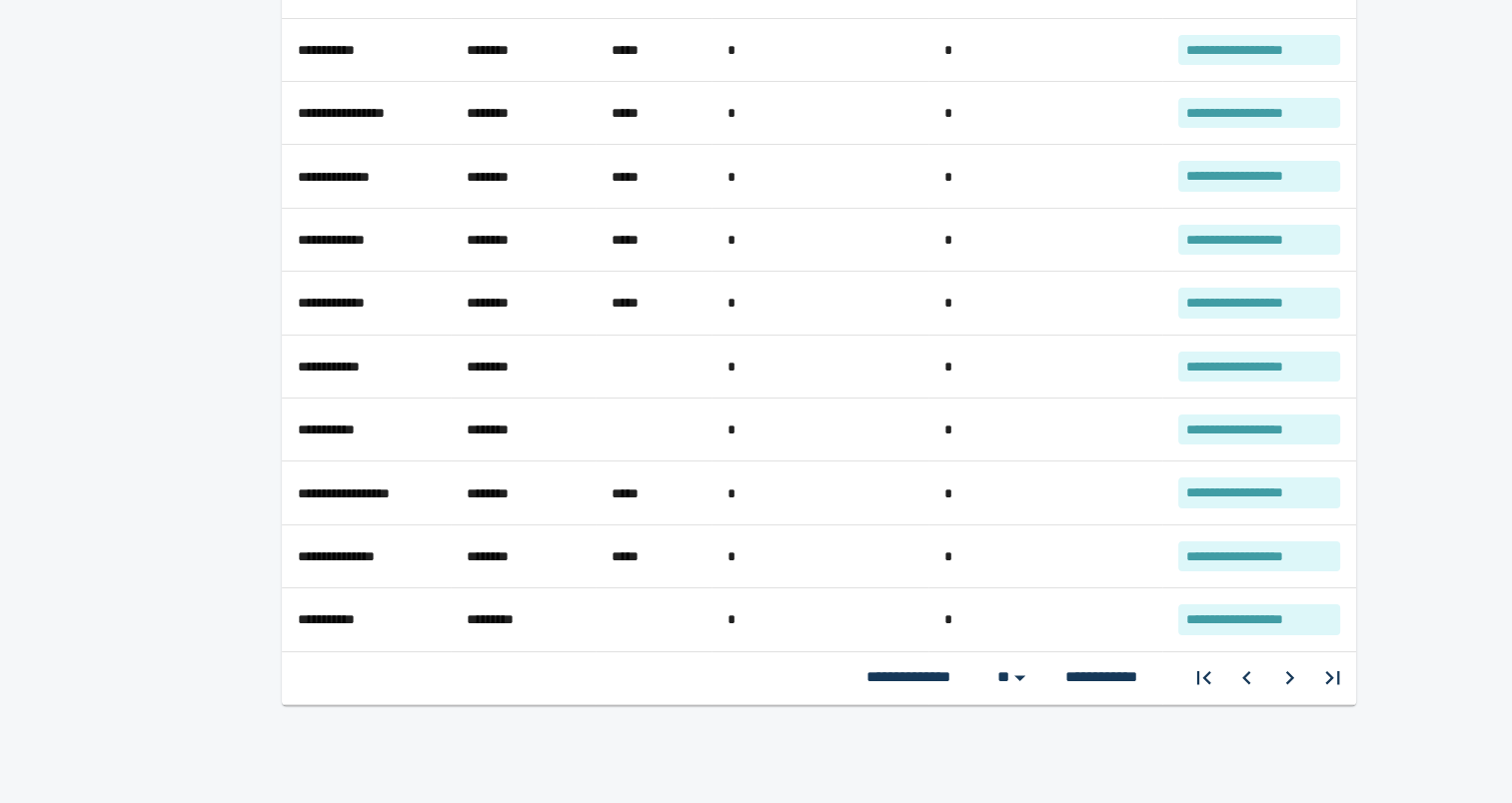 scroll, scrollTop: 0, scrollLeft: 0, axis: both 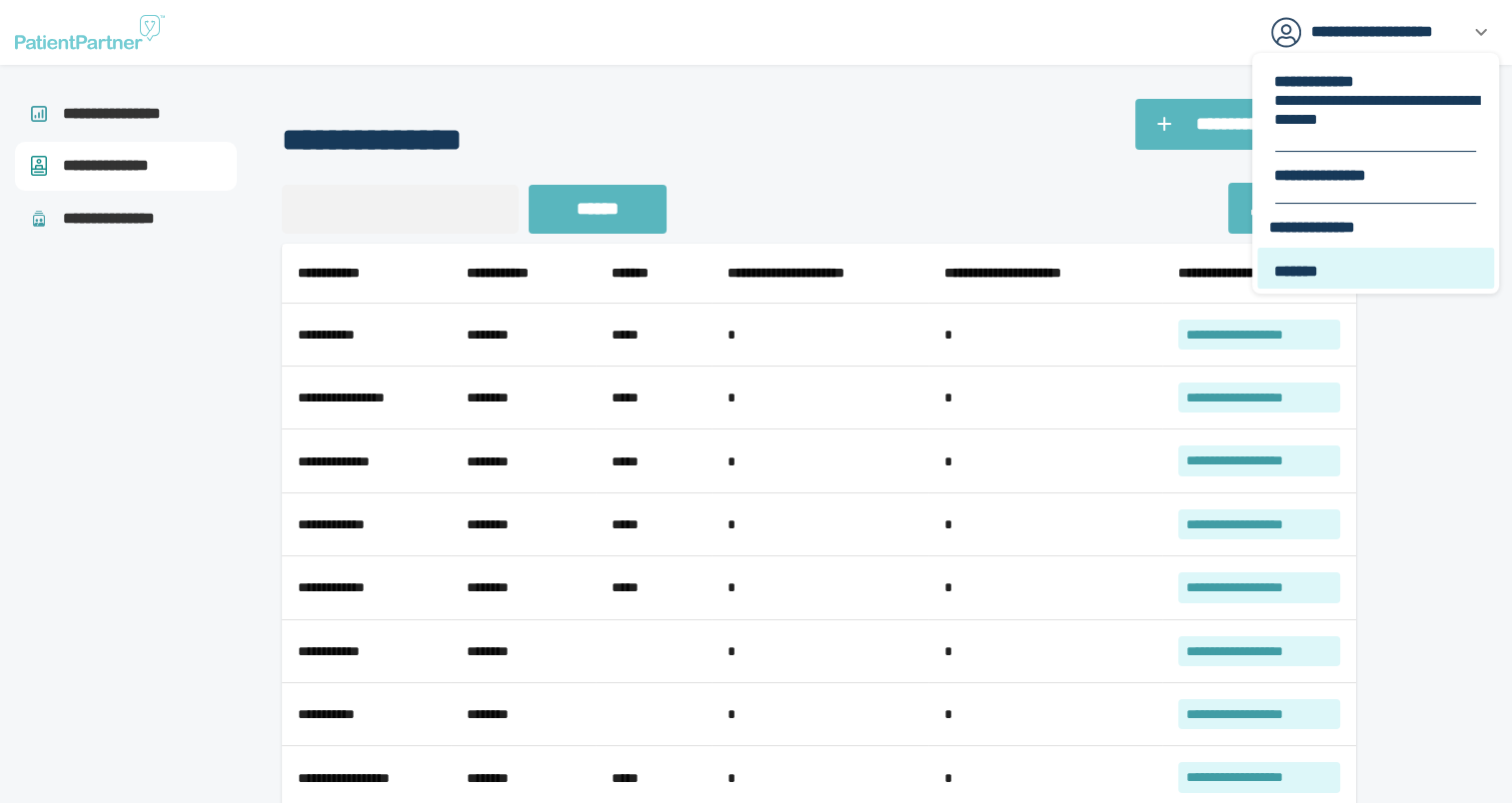 drag, startPoint x: 1419, startPoint y: 263, endPoint x: 1393, endPoint y: 252, distance: 28.231188 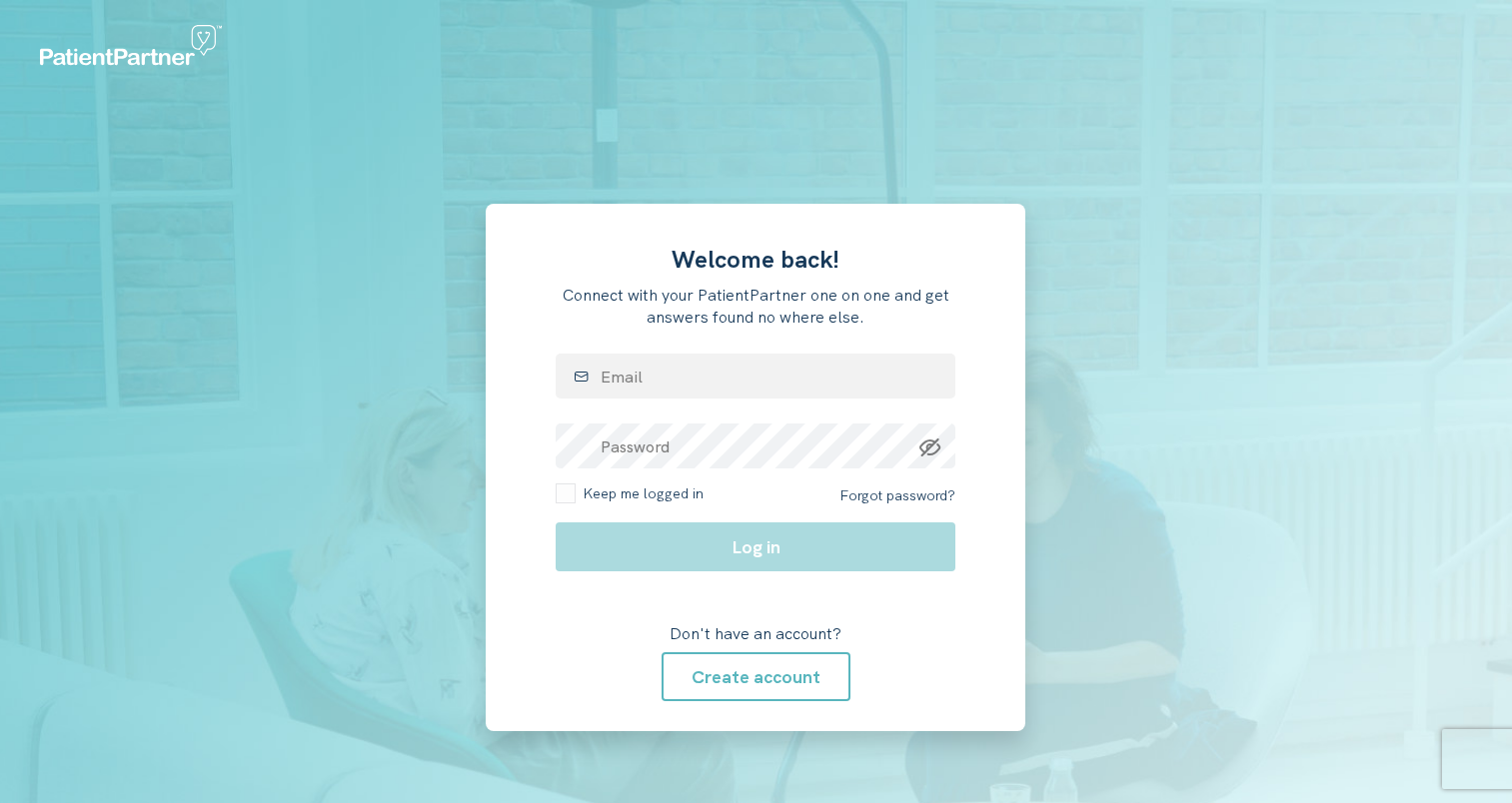 scroll, scrollTop: 0, scrollLeft: 0, axis: both 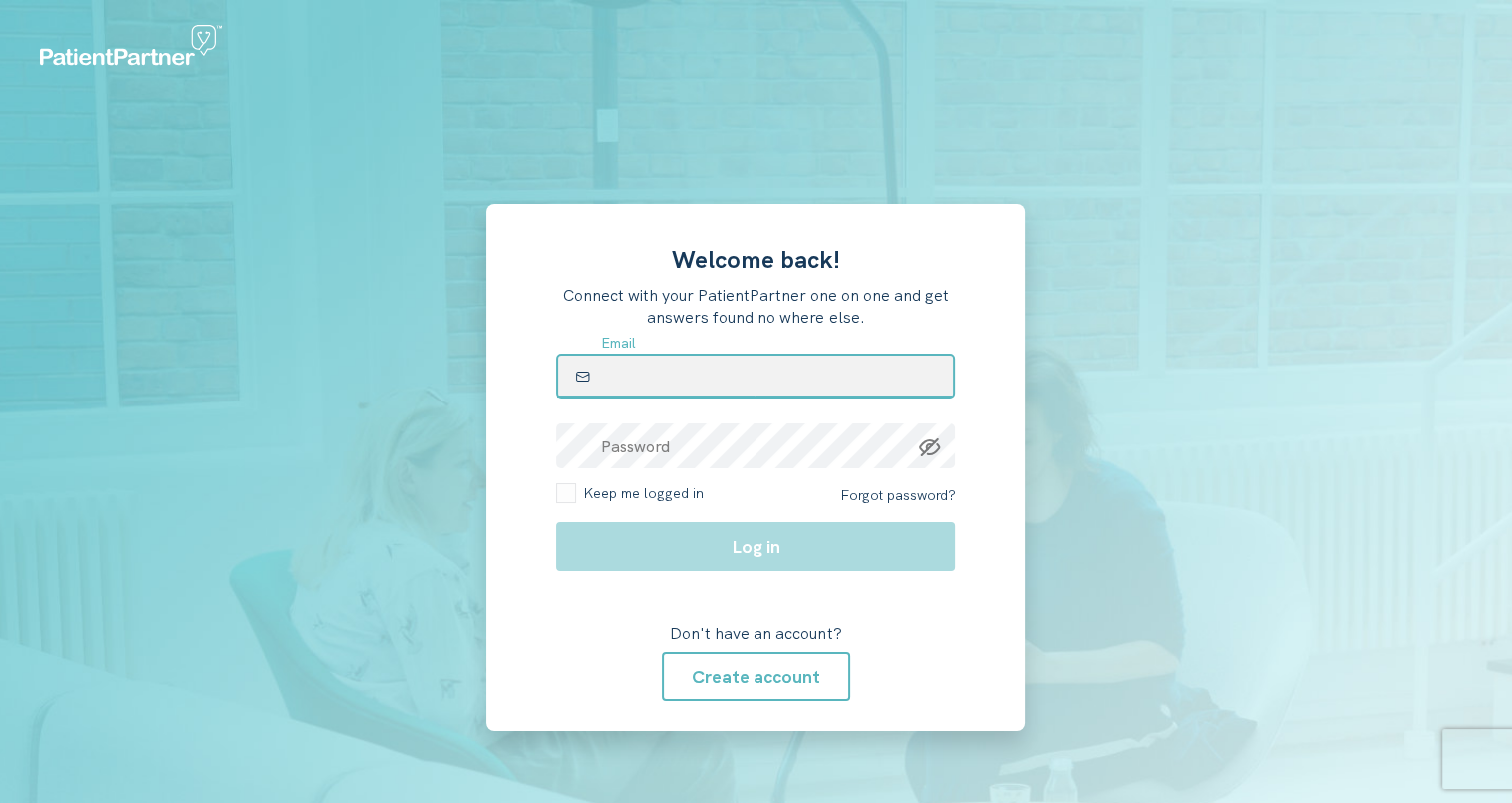 click at bounding box center [756, 376] 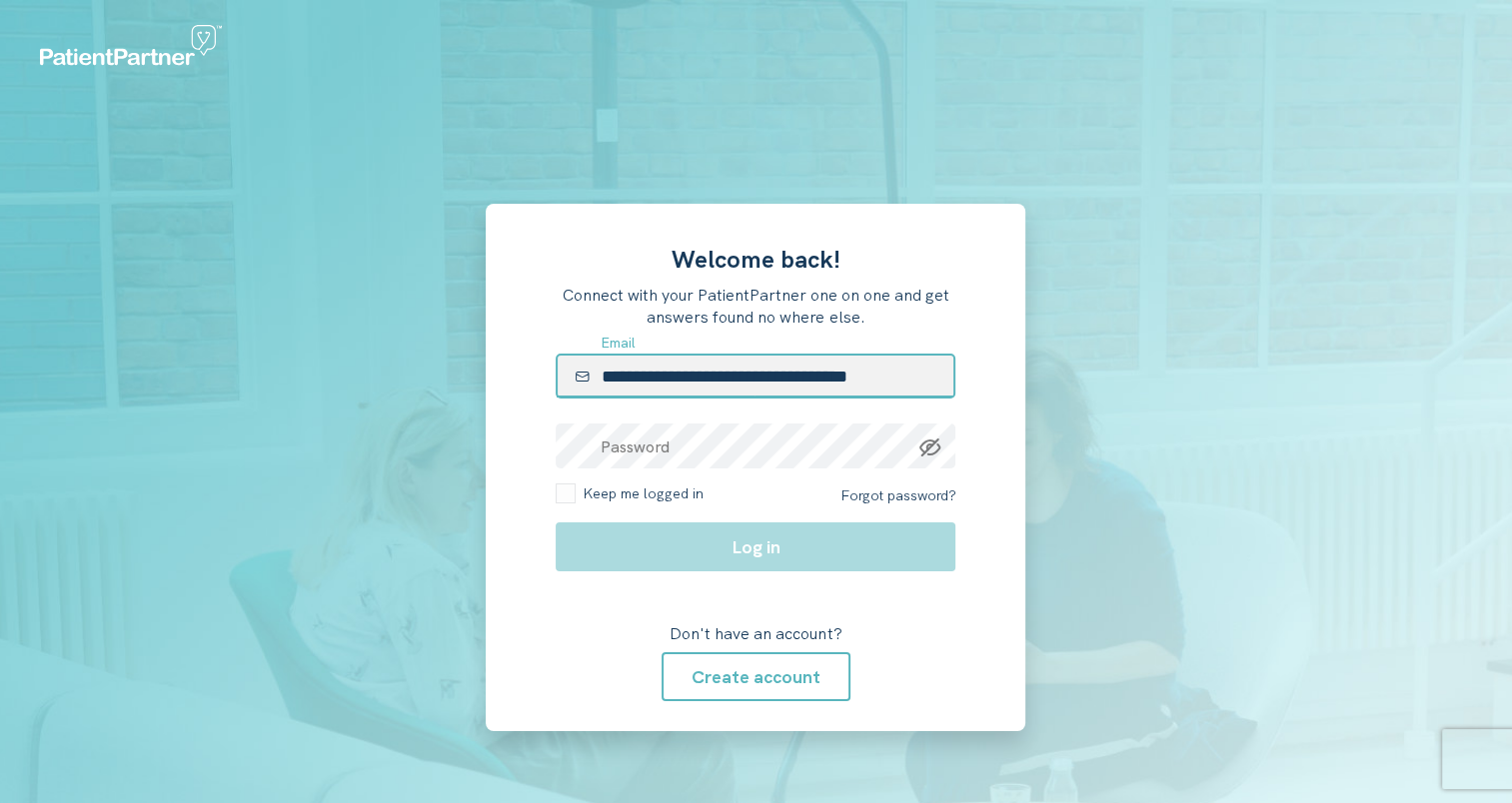 type on "**********" 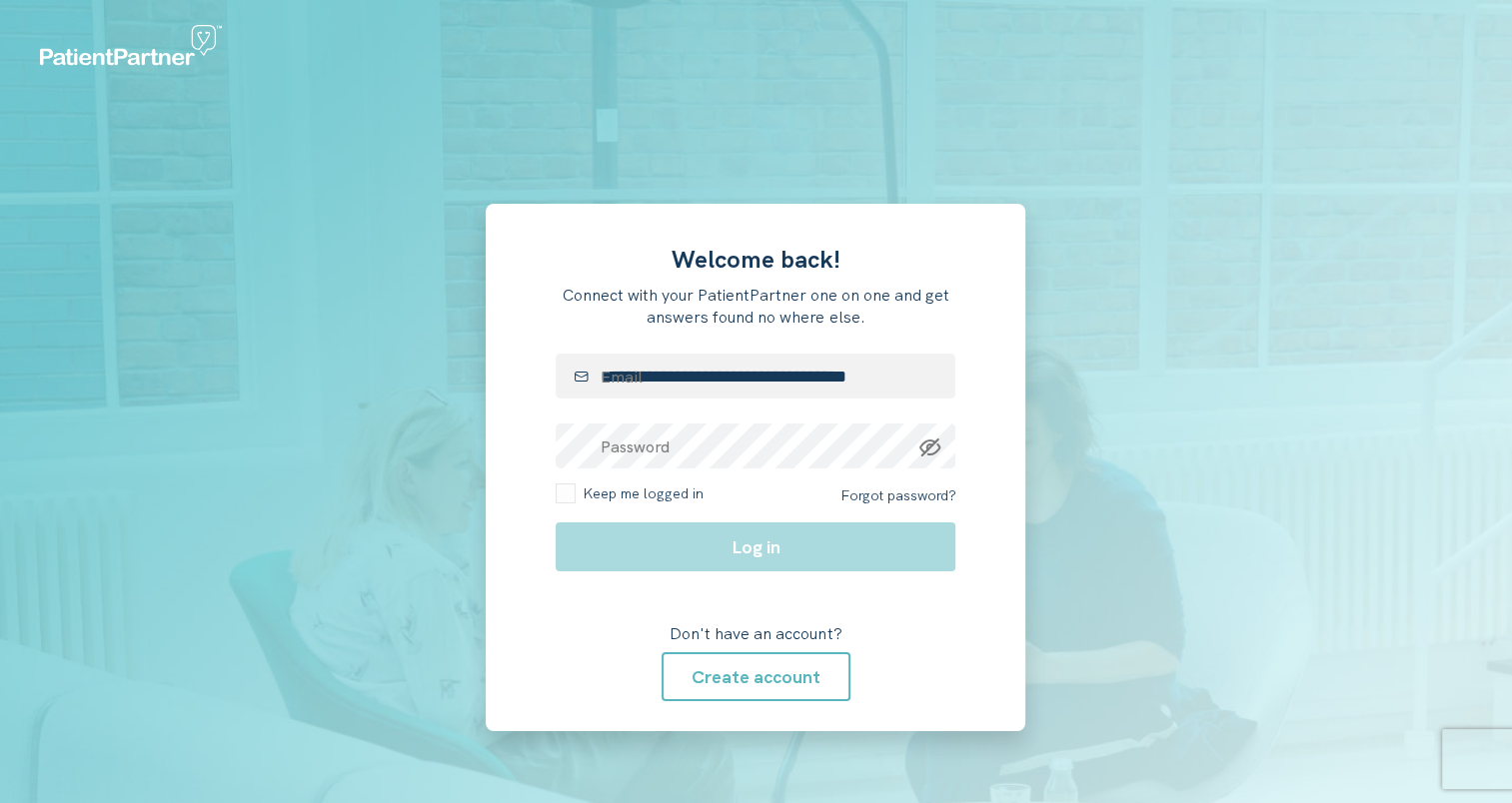 click at bounding box center (328, 467) 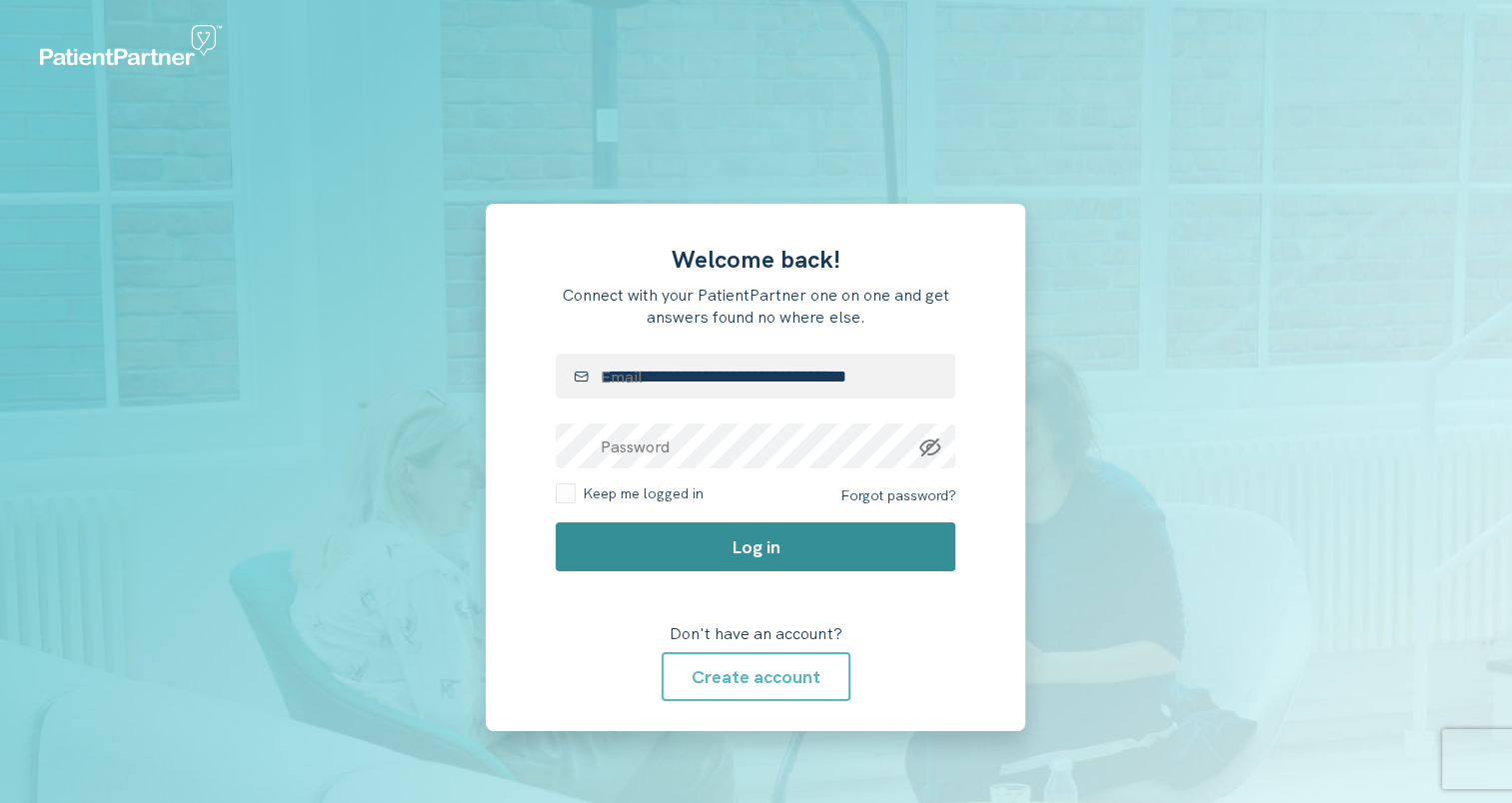 click on "Log in" 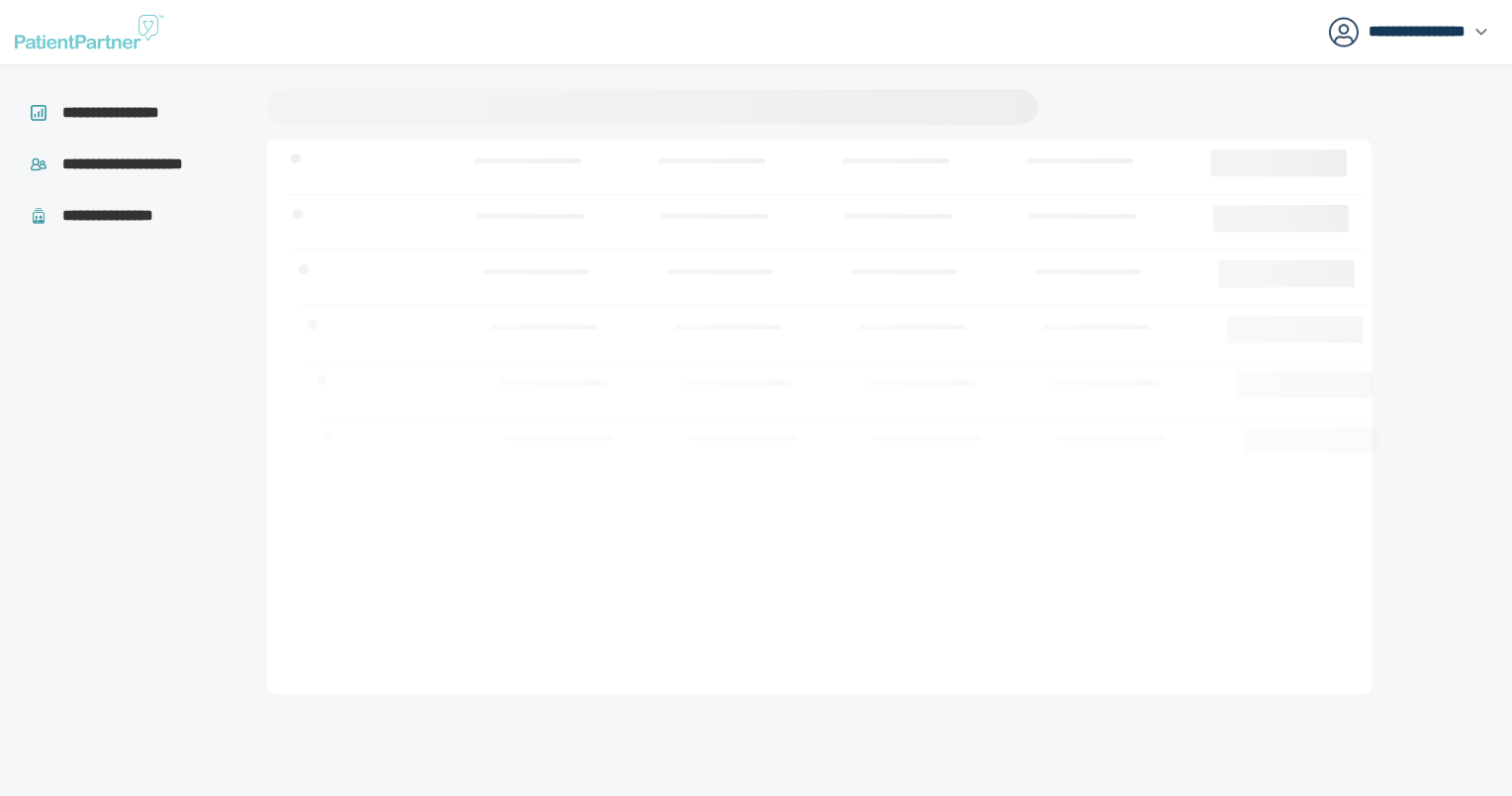 scroll, scrollTop: 0, scrollLeft: 0, axis: both 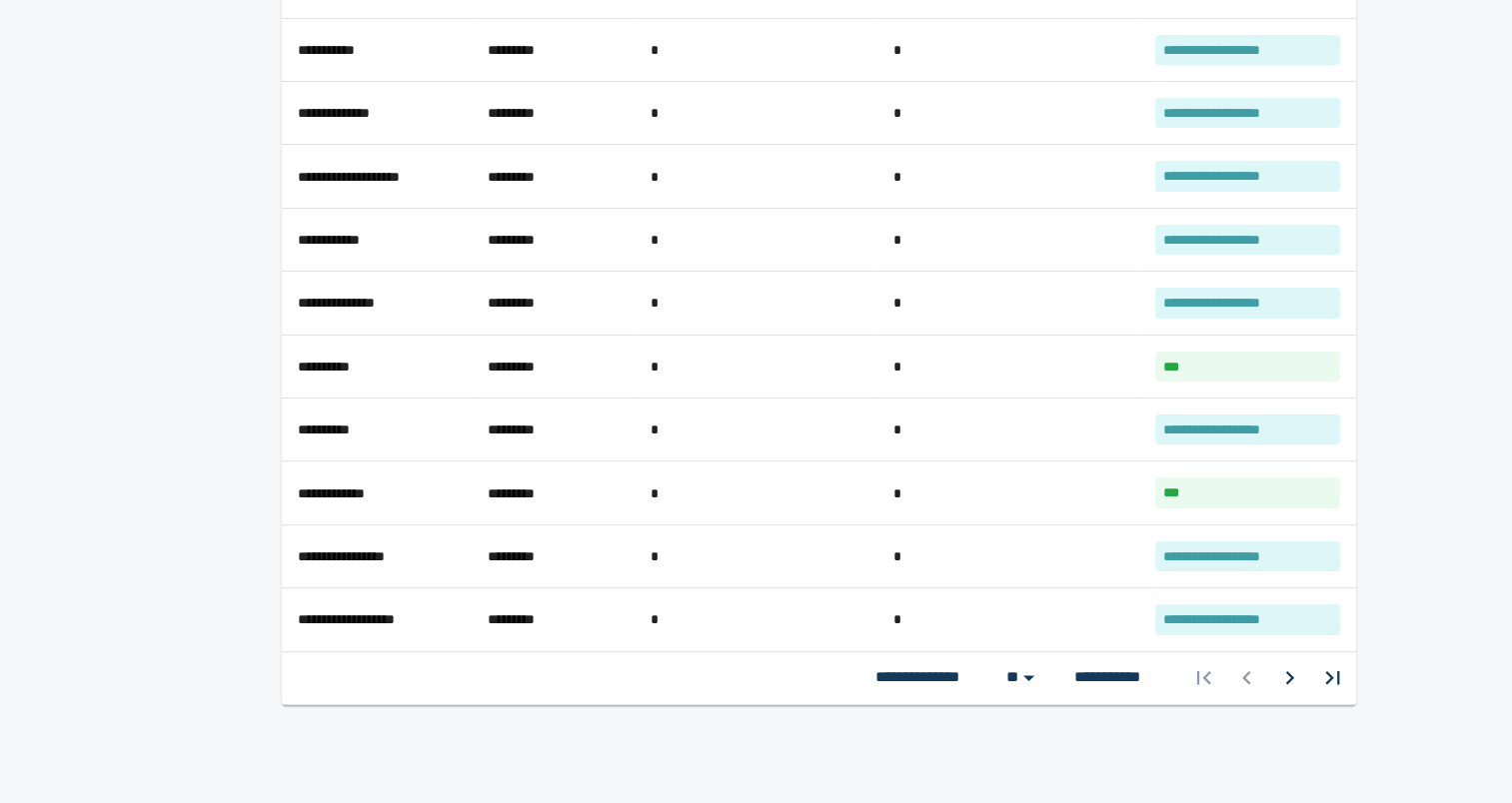 click 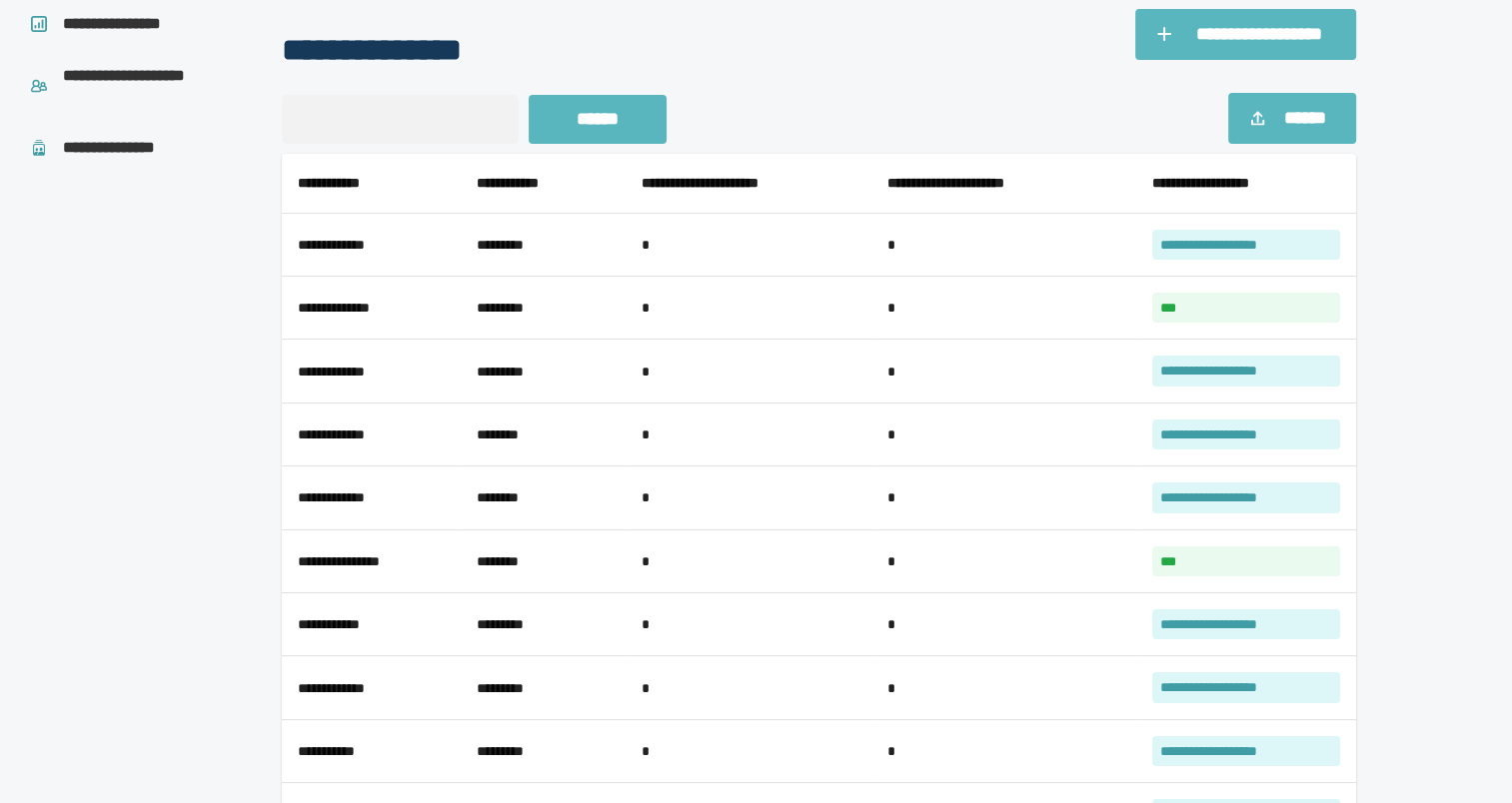 scroll, scrollTop: 85, scrollLeft: 0, axis: vertical 